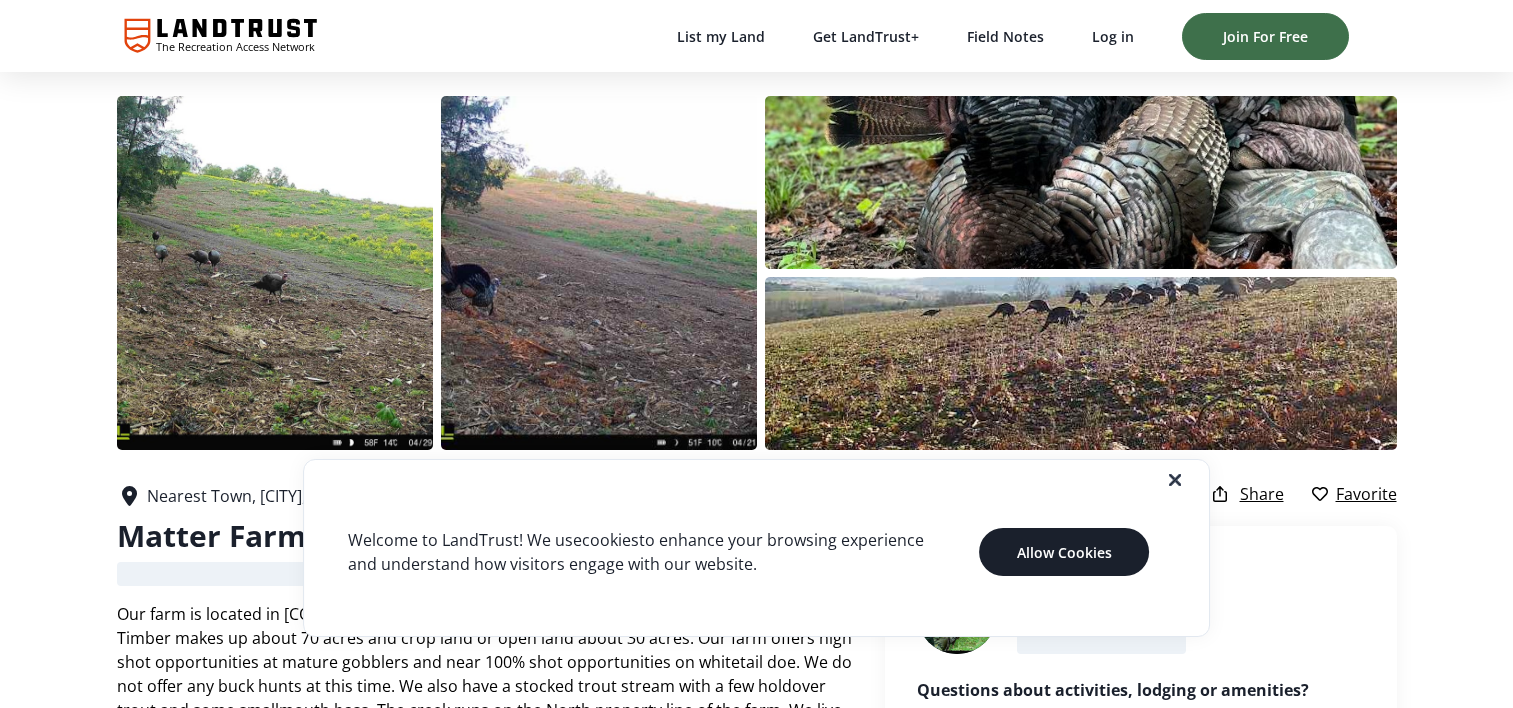 scroll, scrollTop: 0, scrollLeft: 0, axis: both 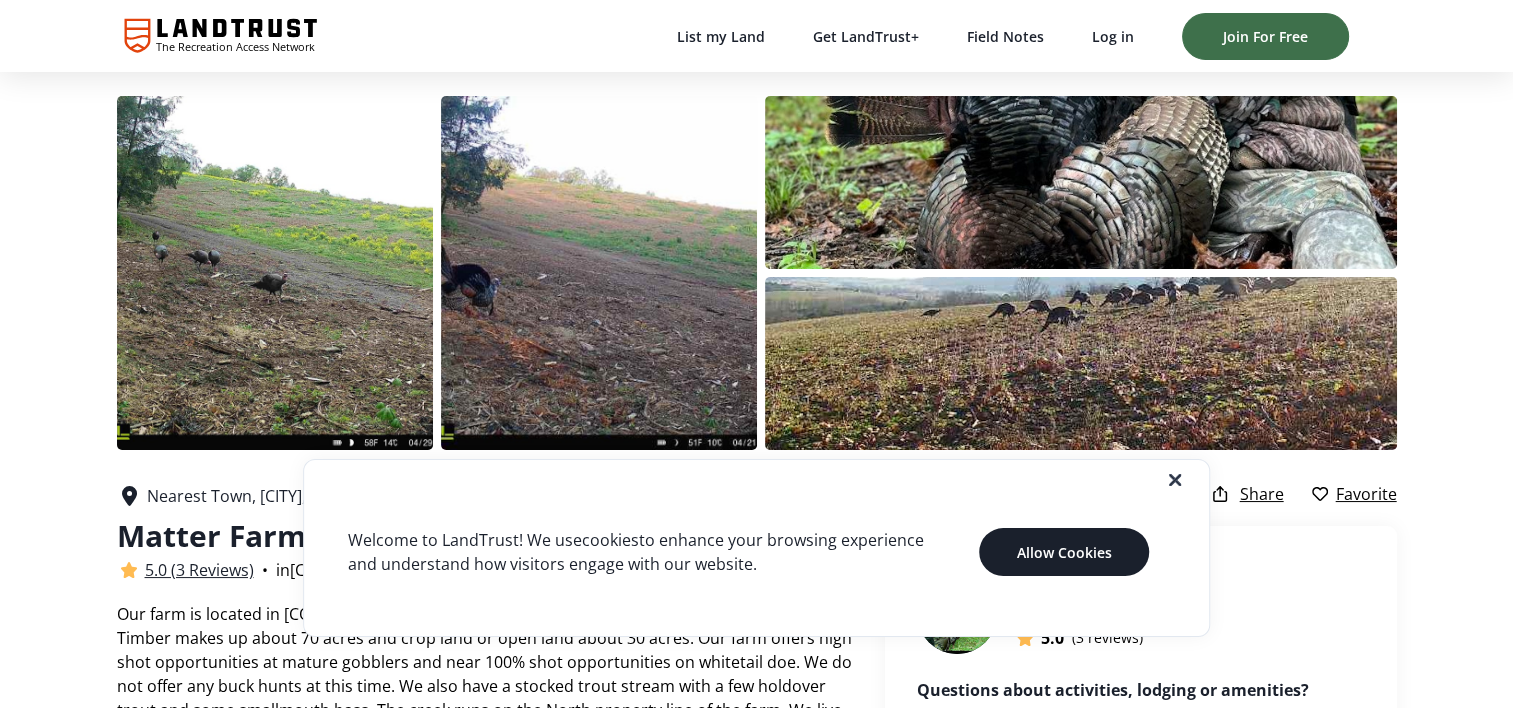 click 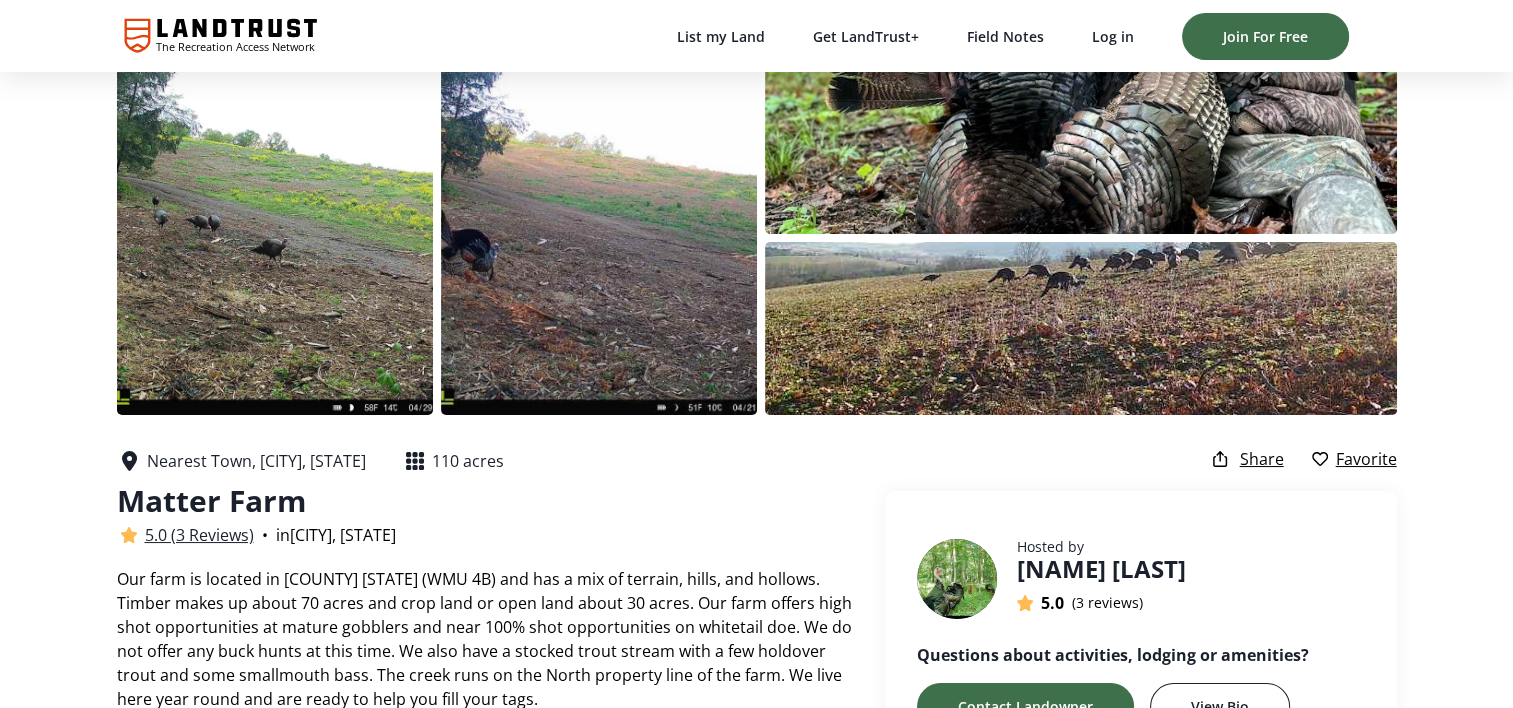 scroll, scrollTop: 0, scrollLeft: 0, axis: both 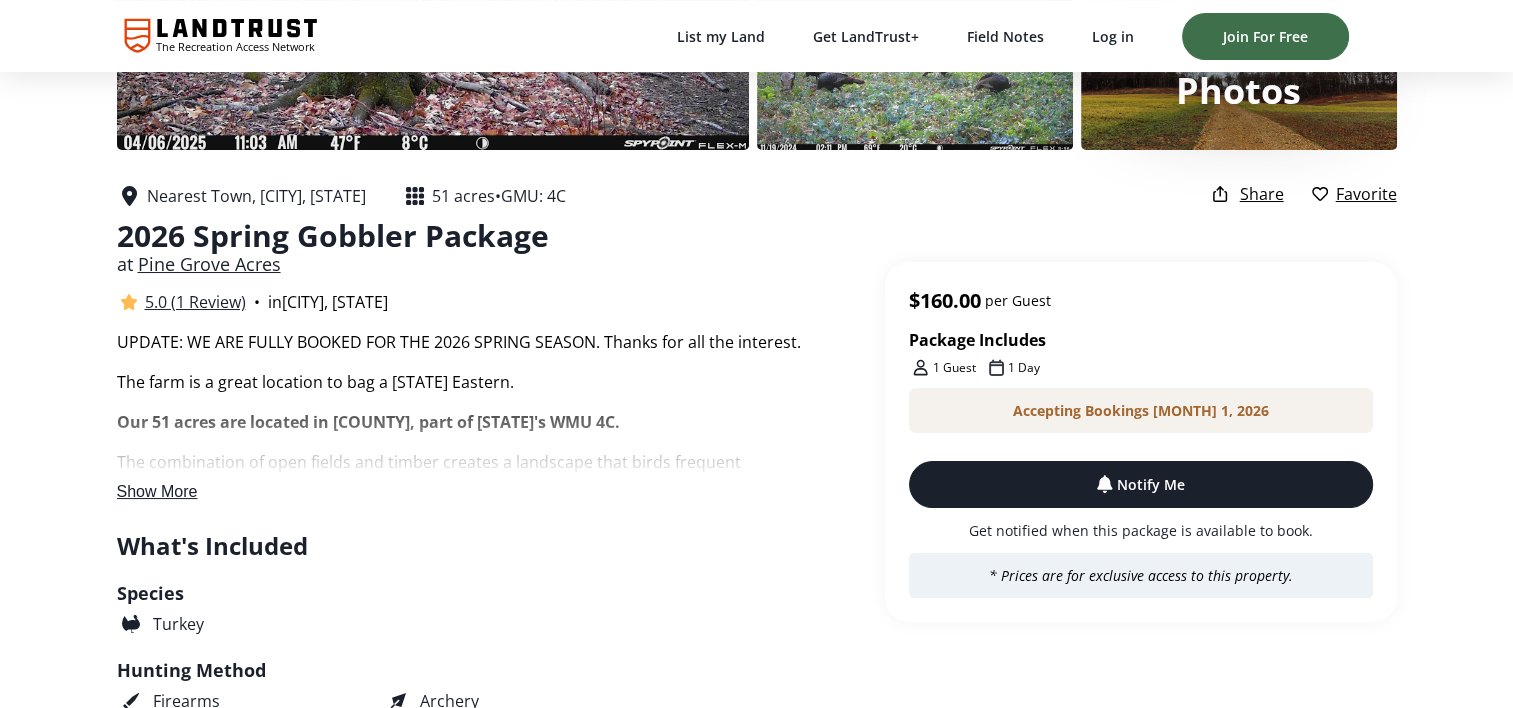 click on "Show More" at bounding box center (157, 491) 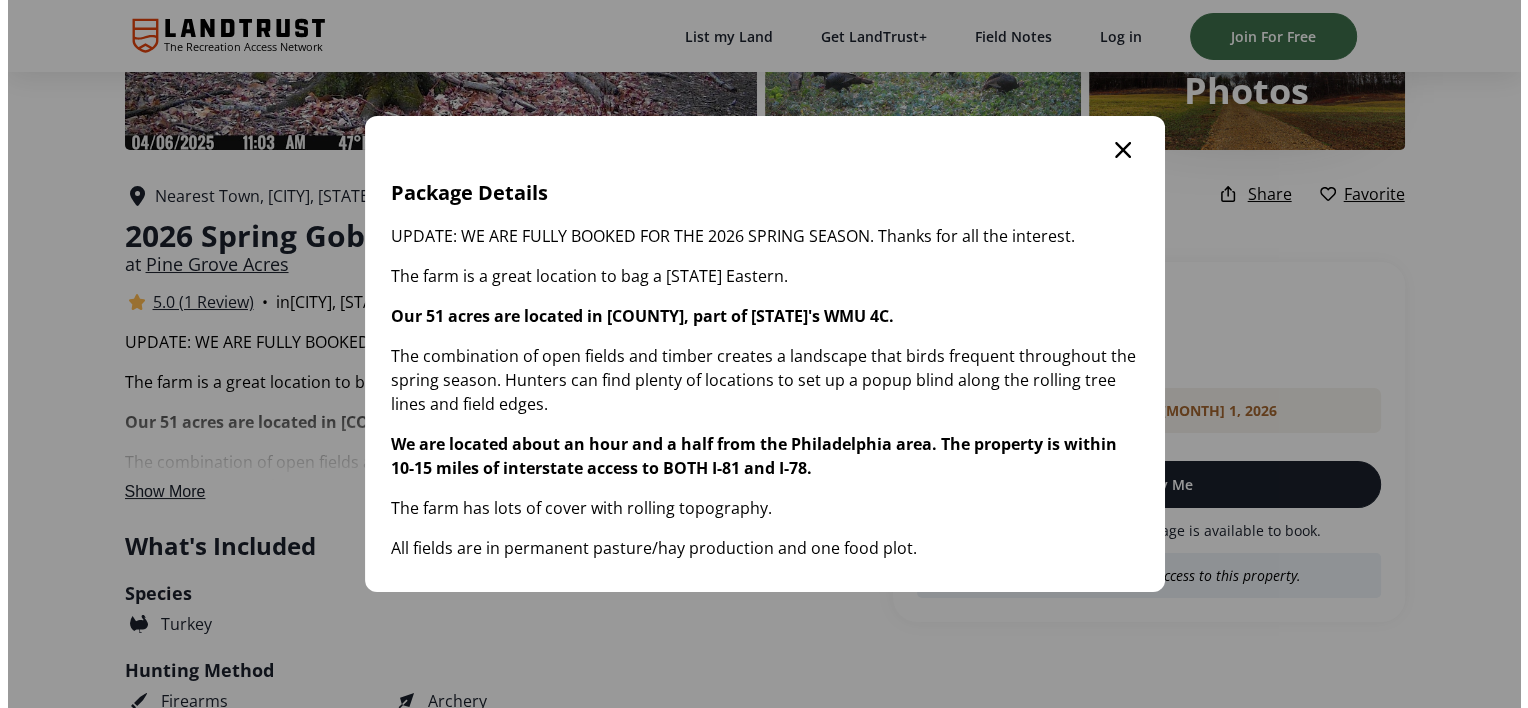 scroll, scrollTop: 0, scrollLeft: 0, axis: both 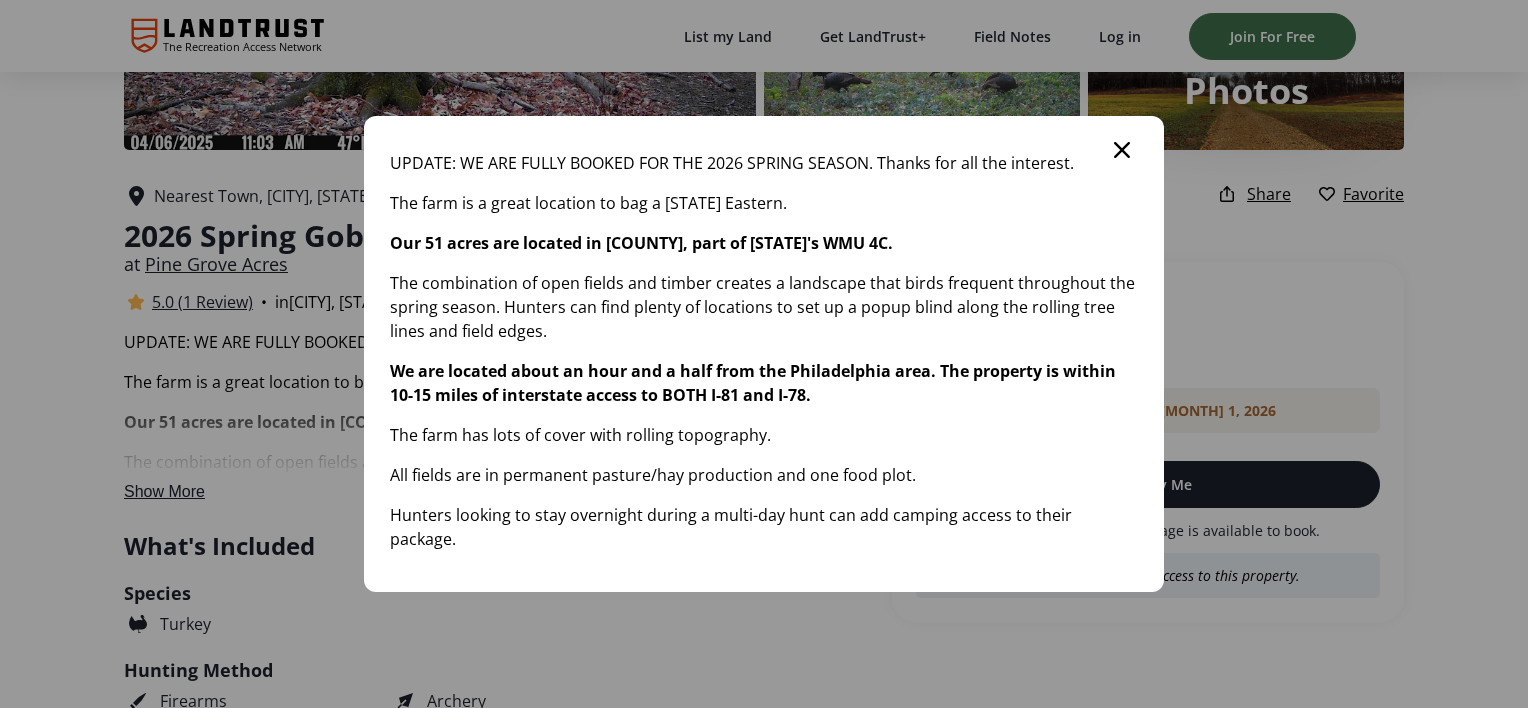 click 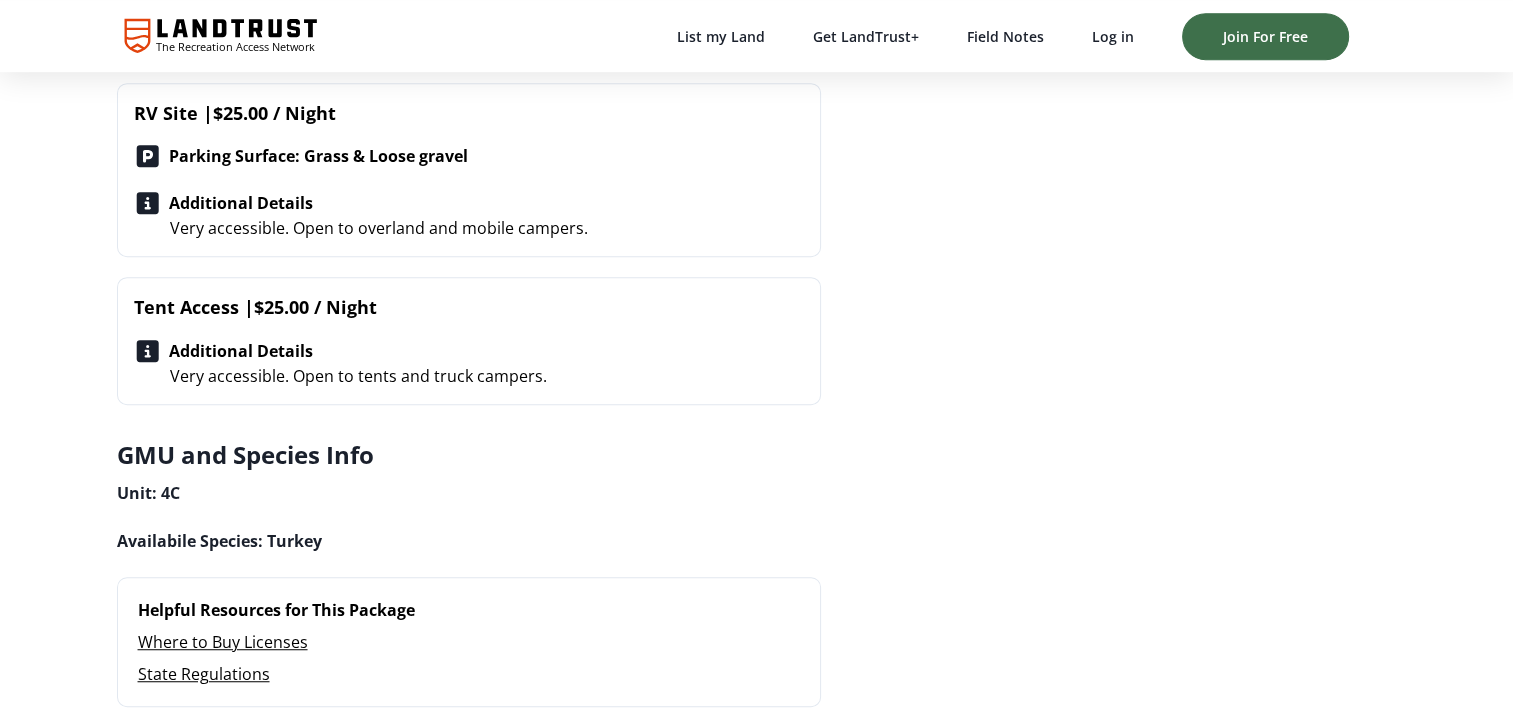 scroll, scrollTop: 1200, scrollLeft: 0, axis: vertical 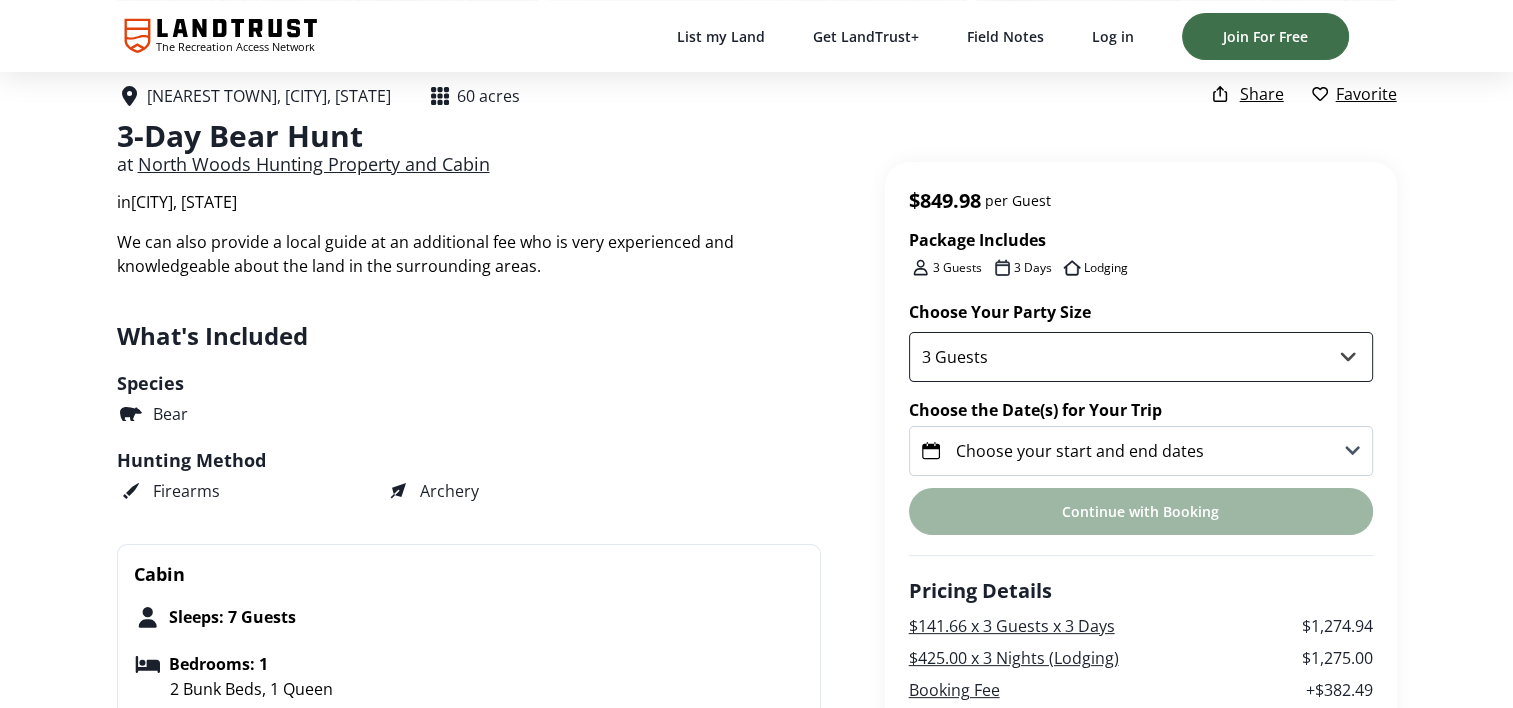 click on "3  Guests" at bounding box center [1141, 357] 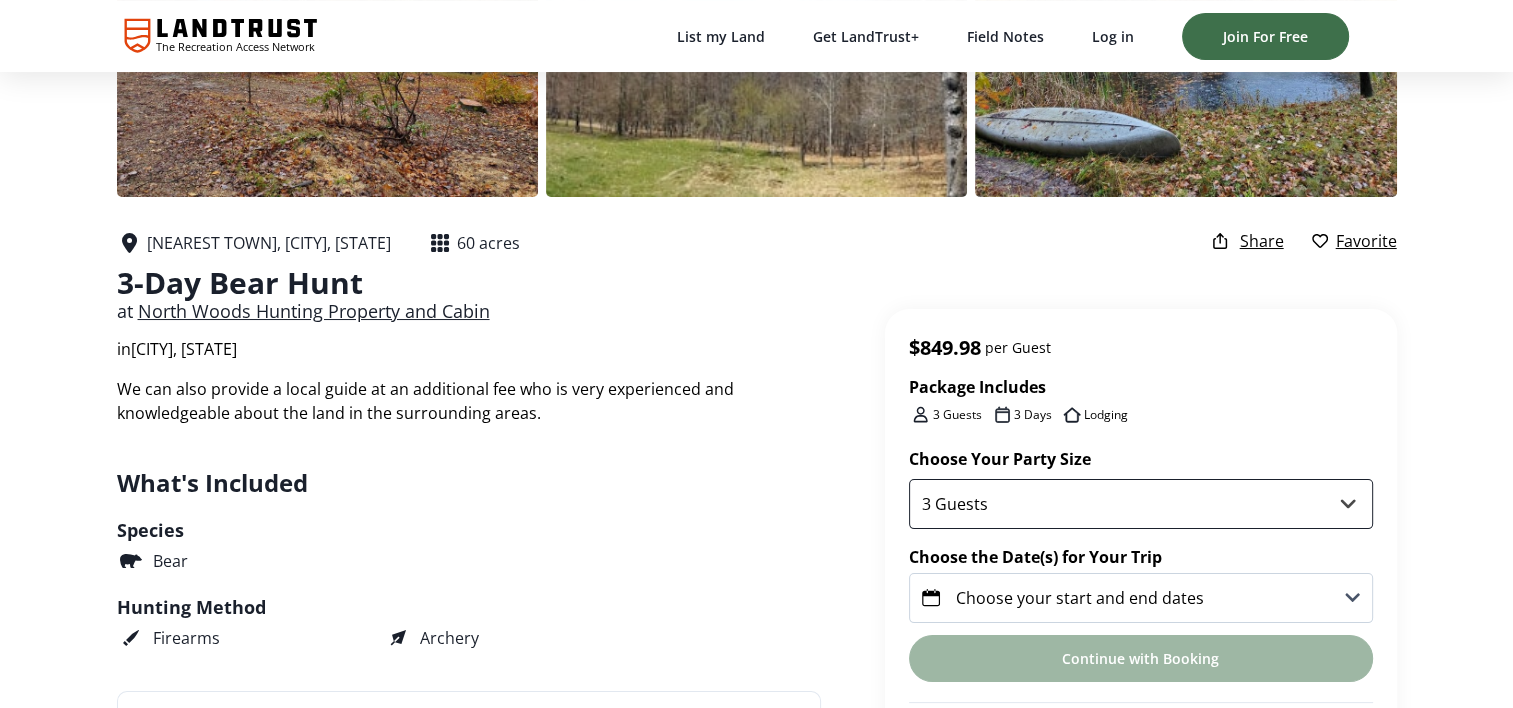 scroll, scrollTop: 300, scrollLeft: 0, axis: vertical 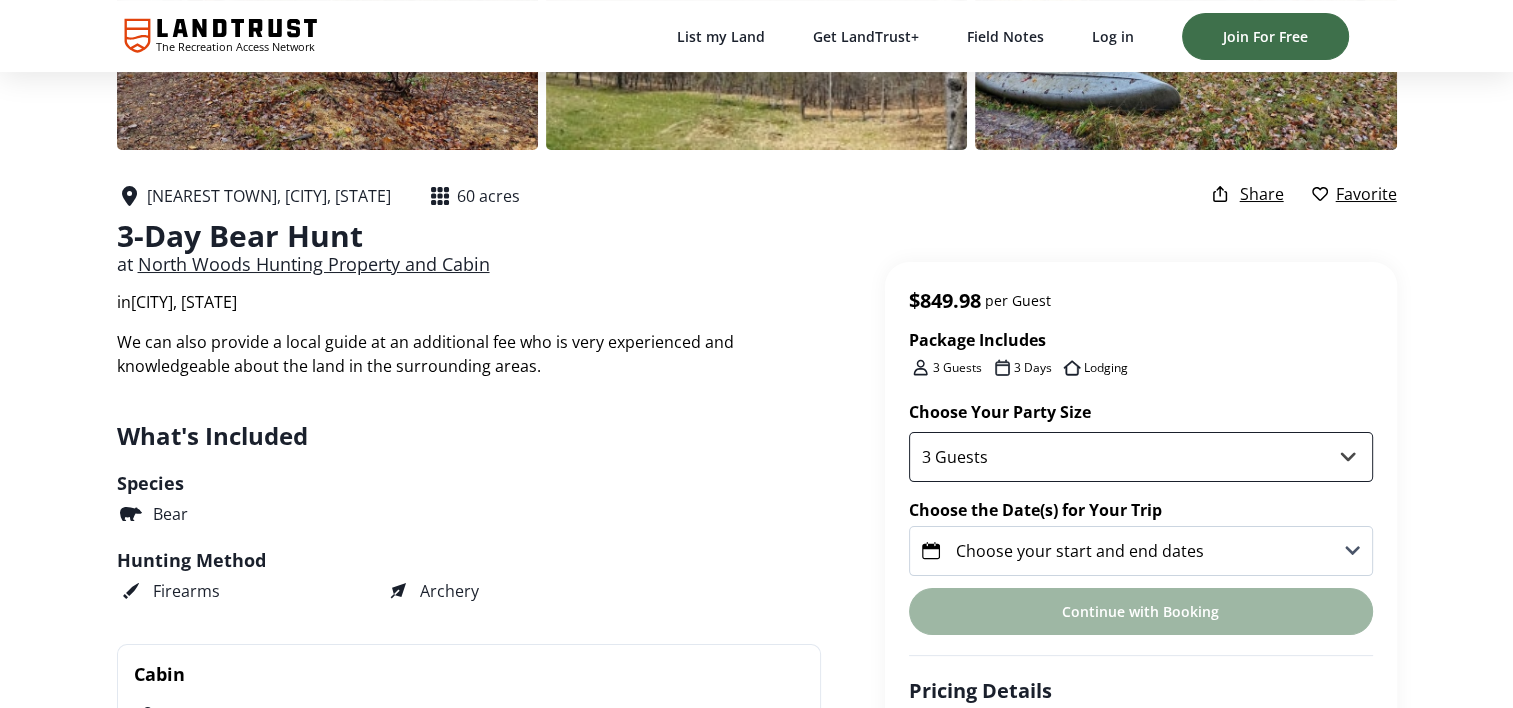 click on "3  Guests" at bounding box center [1141, 457] 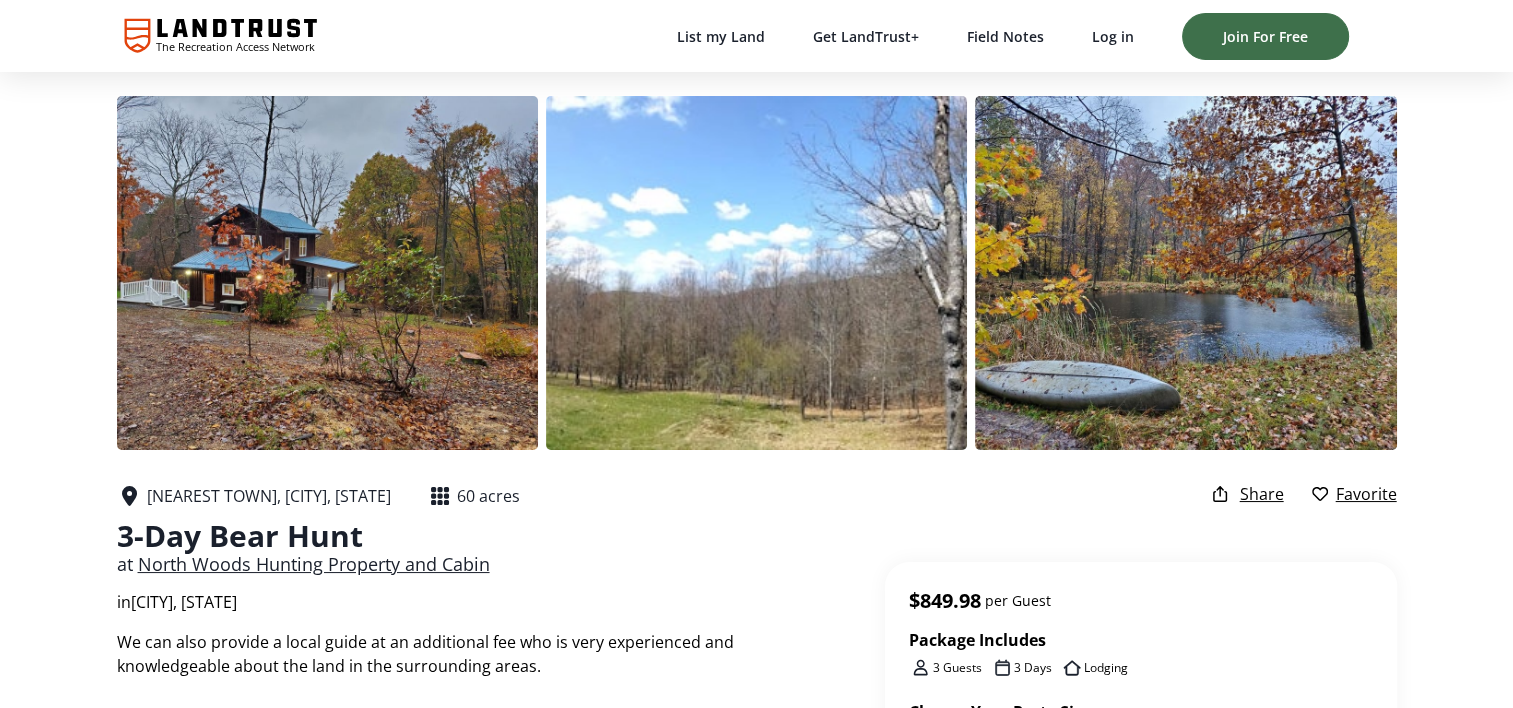 scroll, scrollTop: 0, scrollLeft: 0, axis: both 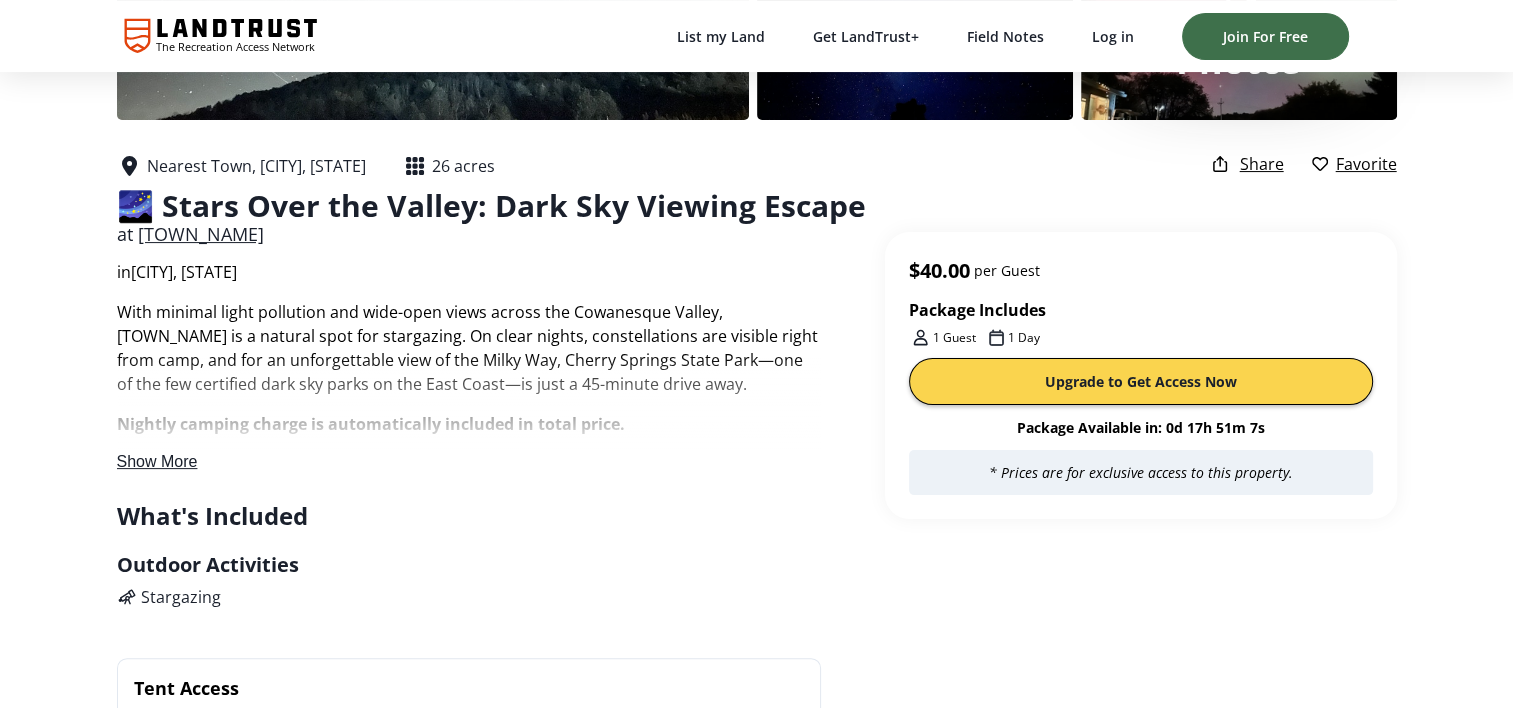 click on "Show More" at bounding box center [157, 461] 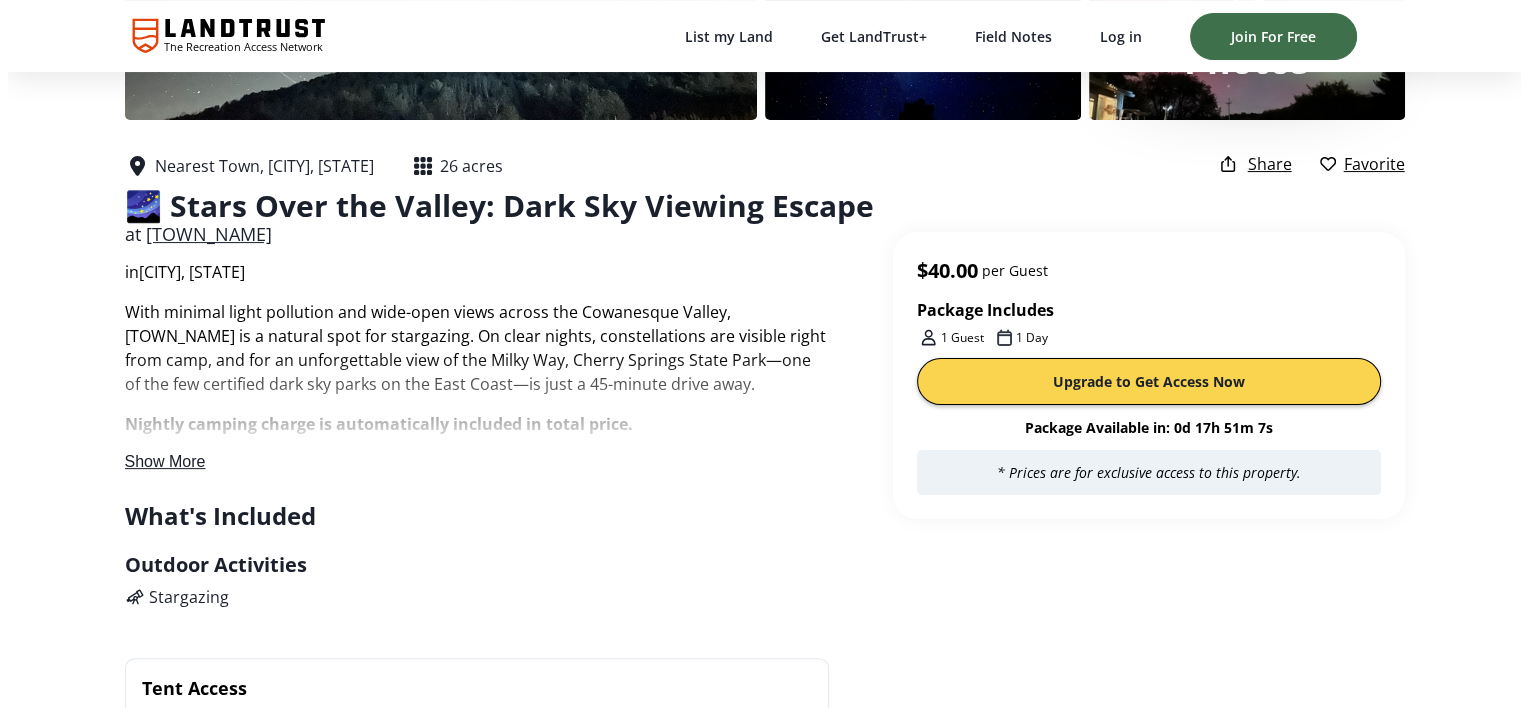 scroll, scrollTop: 0, scrollLeft: 0, axis: both 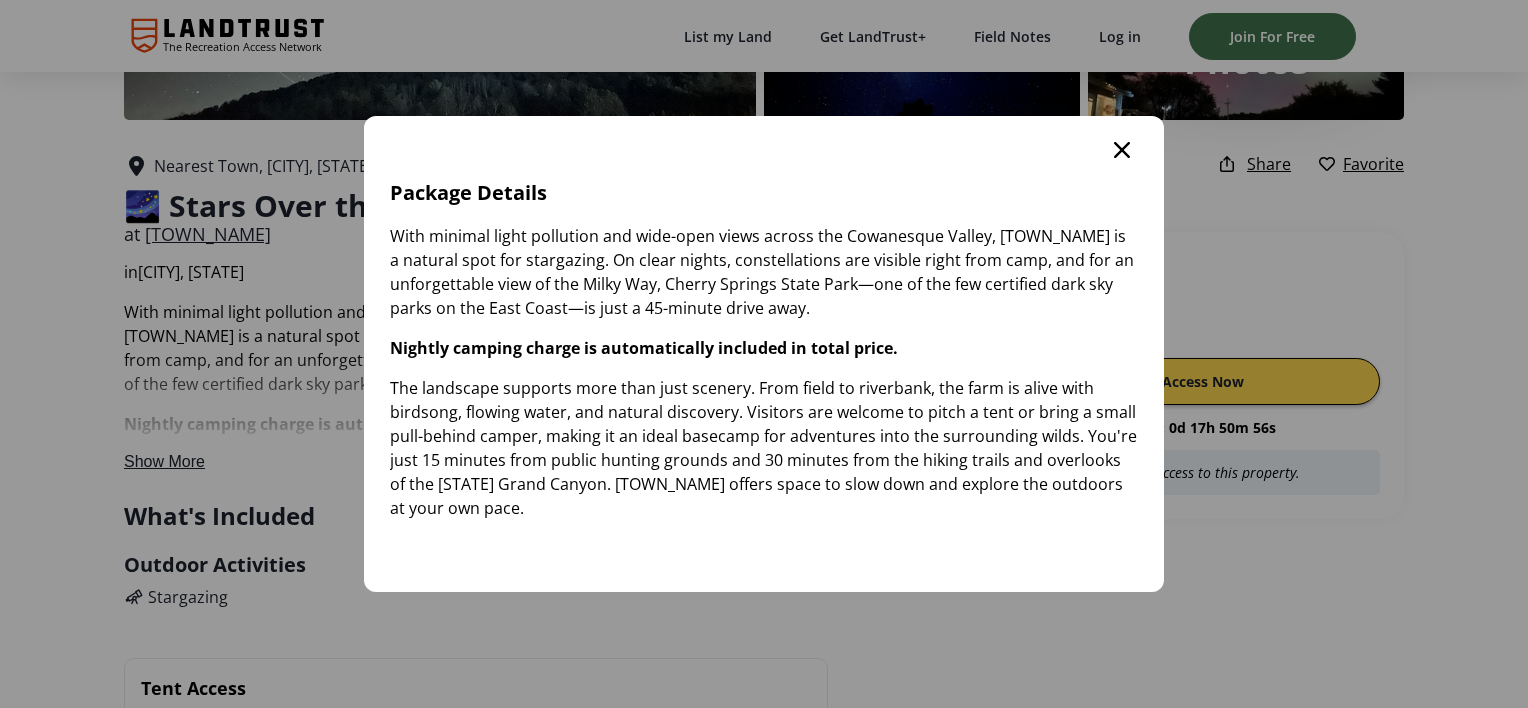 click 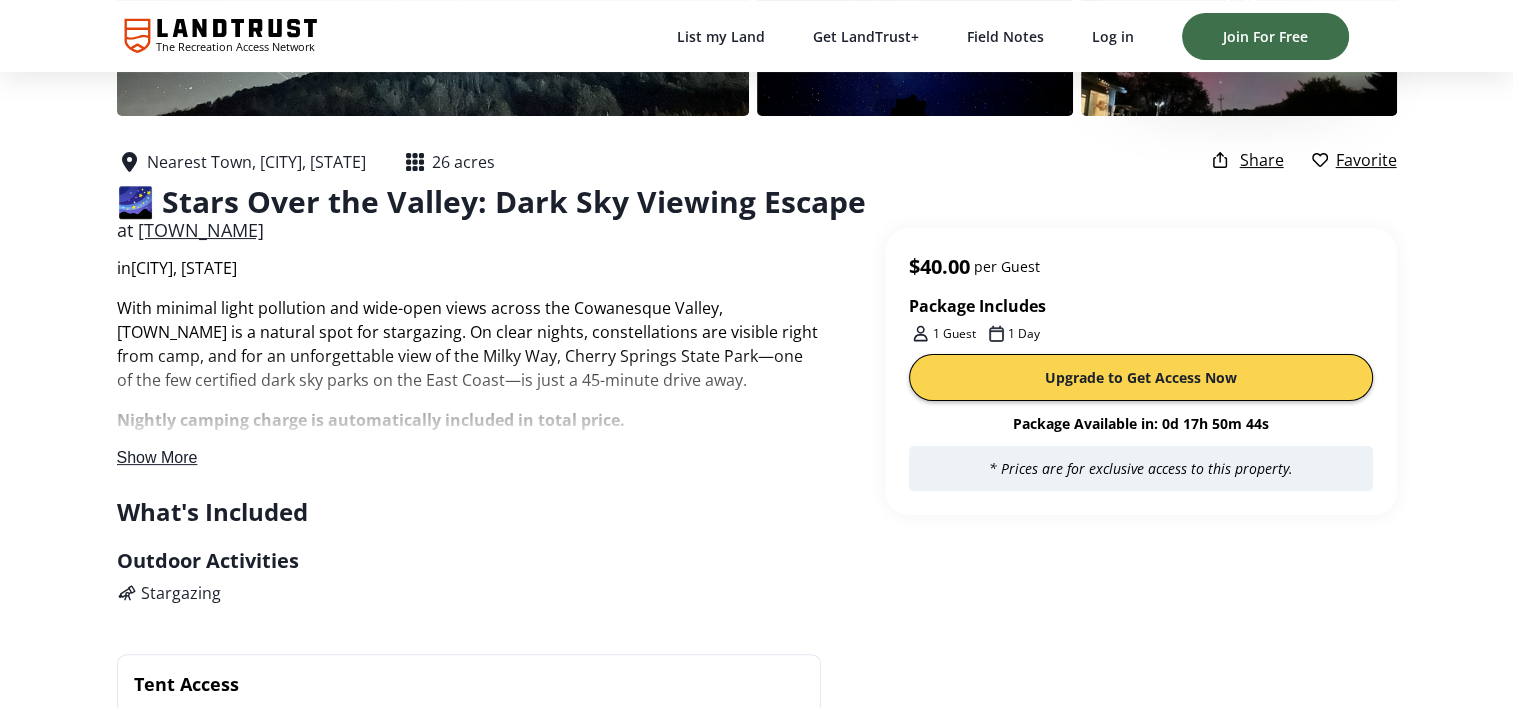 scroll, scrollTop: 400, scrollLeft: 0, axis: vertical 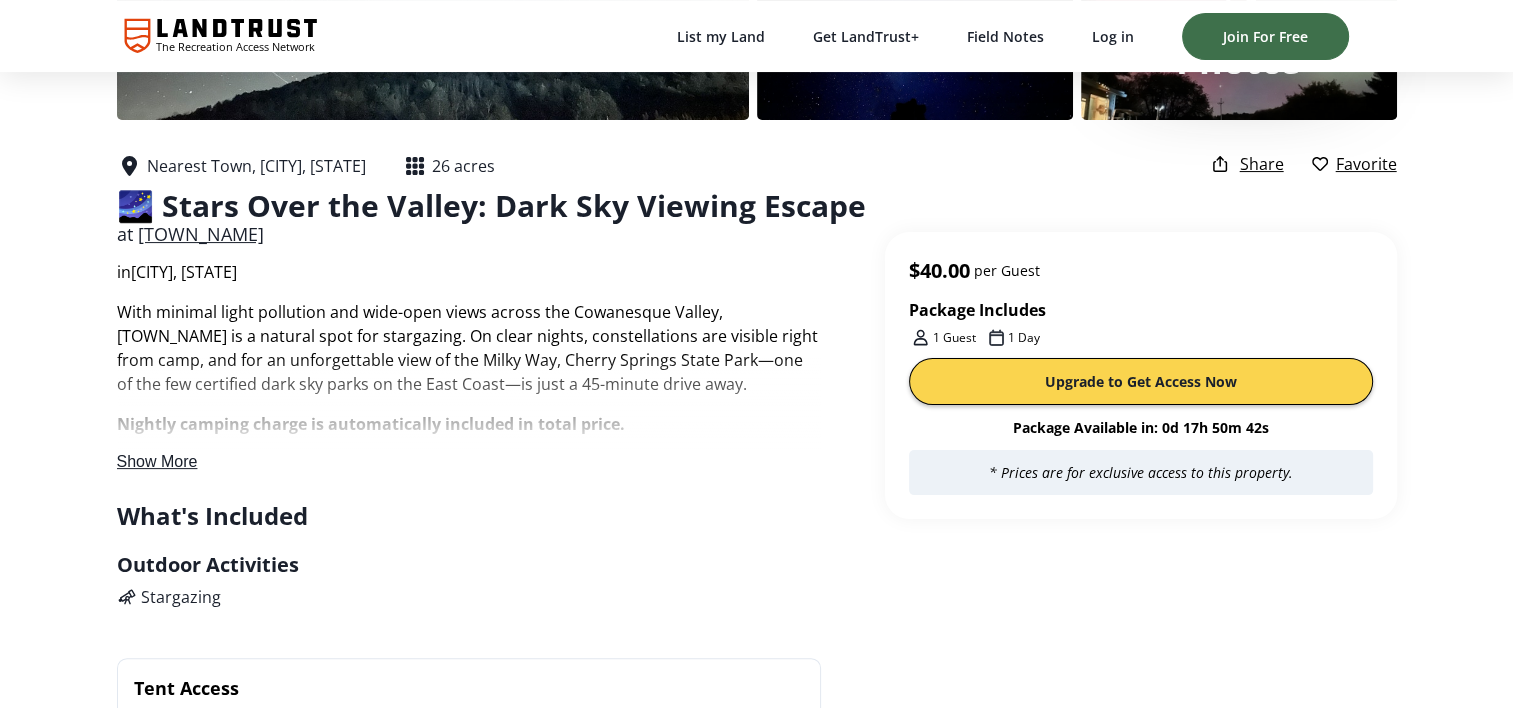 click on "Show More" at bounding box center (157, 461) 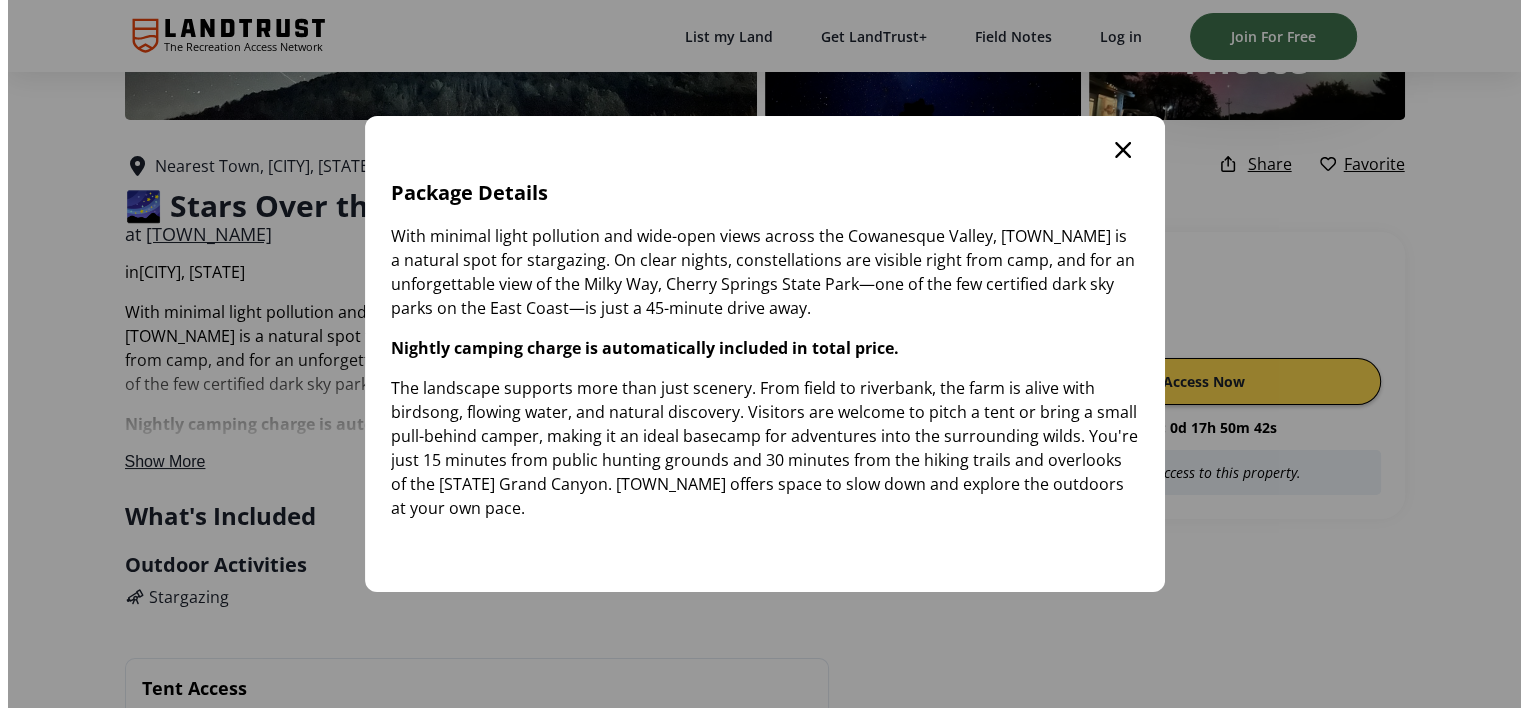 scroll, scrollTop: 0, scrollLeft: 0, axis: both 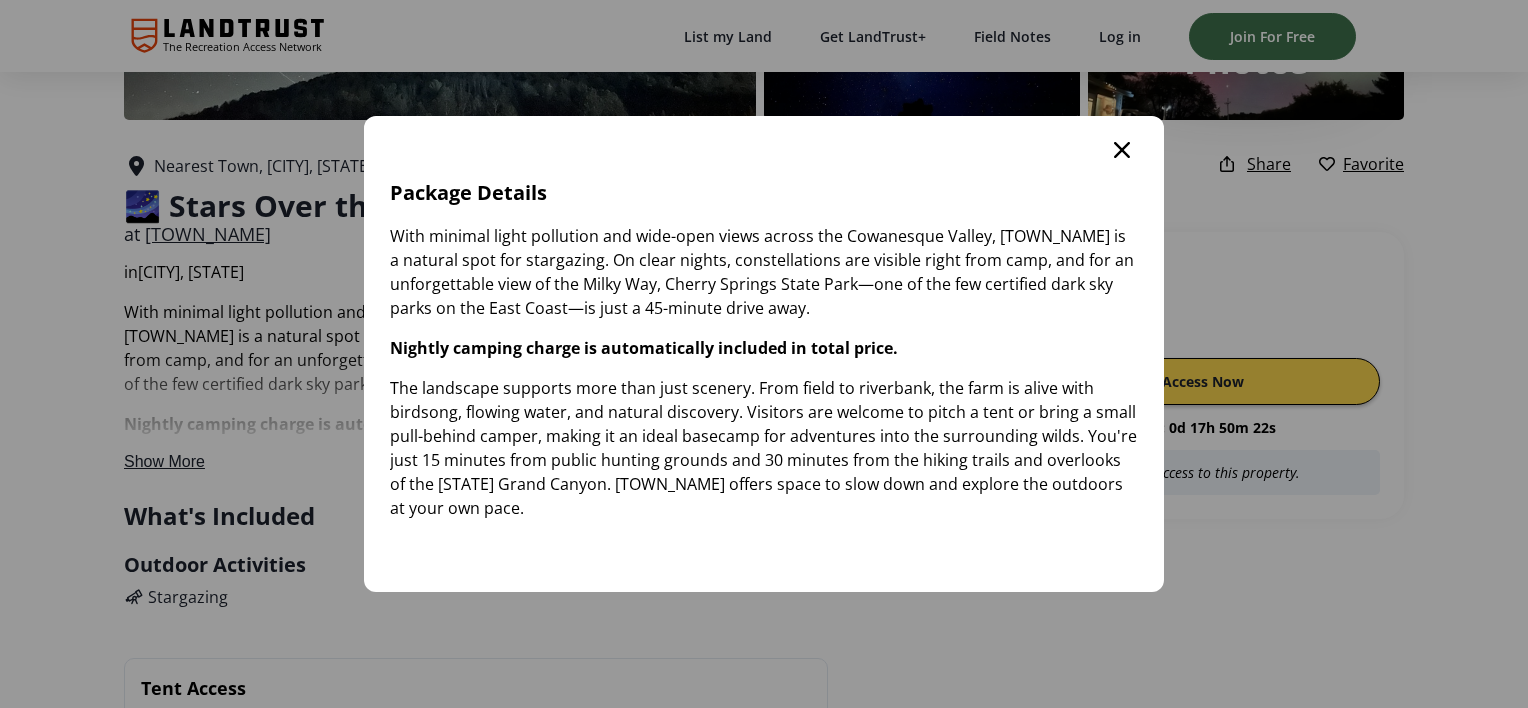 click 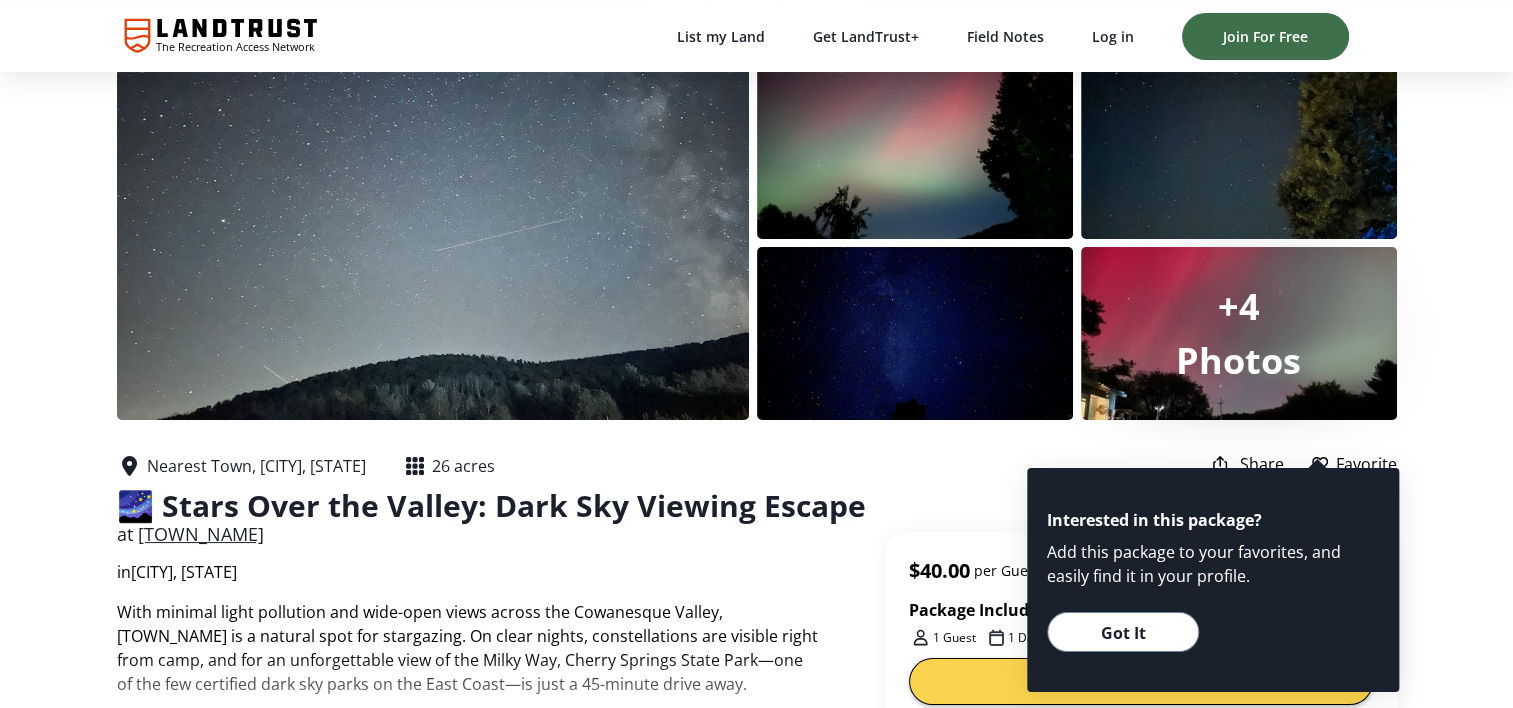 scroll, scrollTop: 200, scrollLeft: 0, axis: vertical 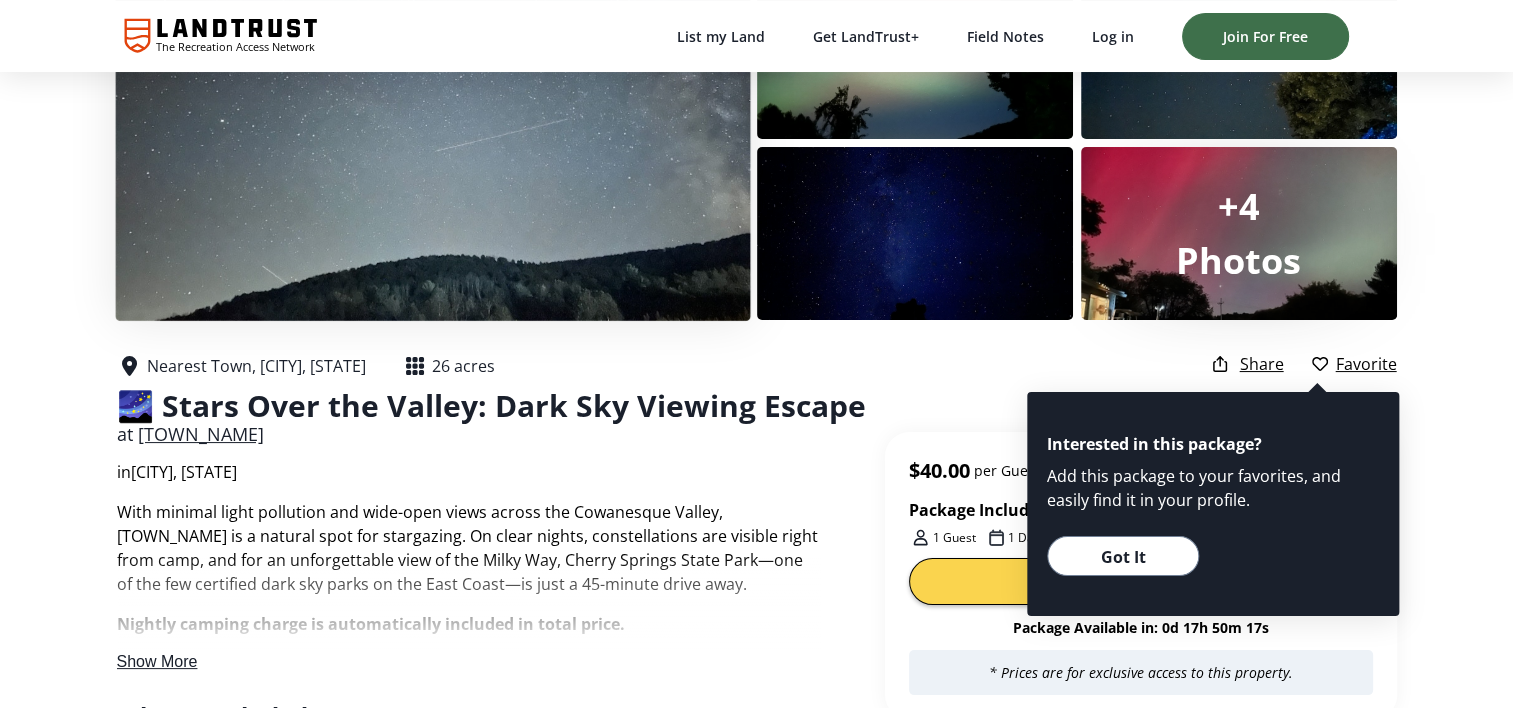 click at bounding box center [432, 143] 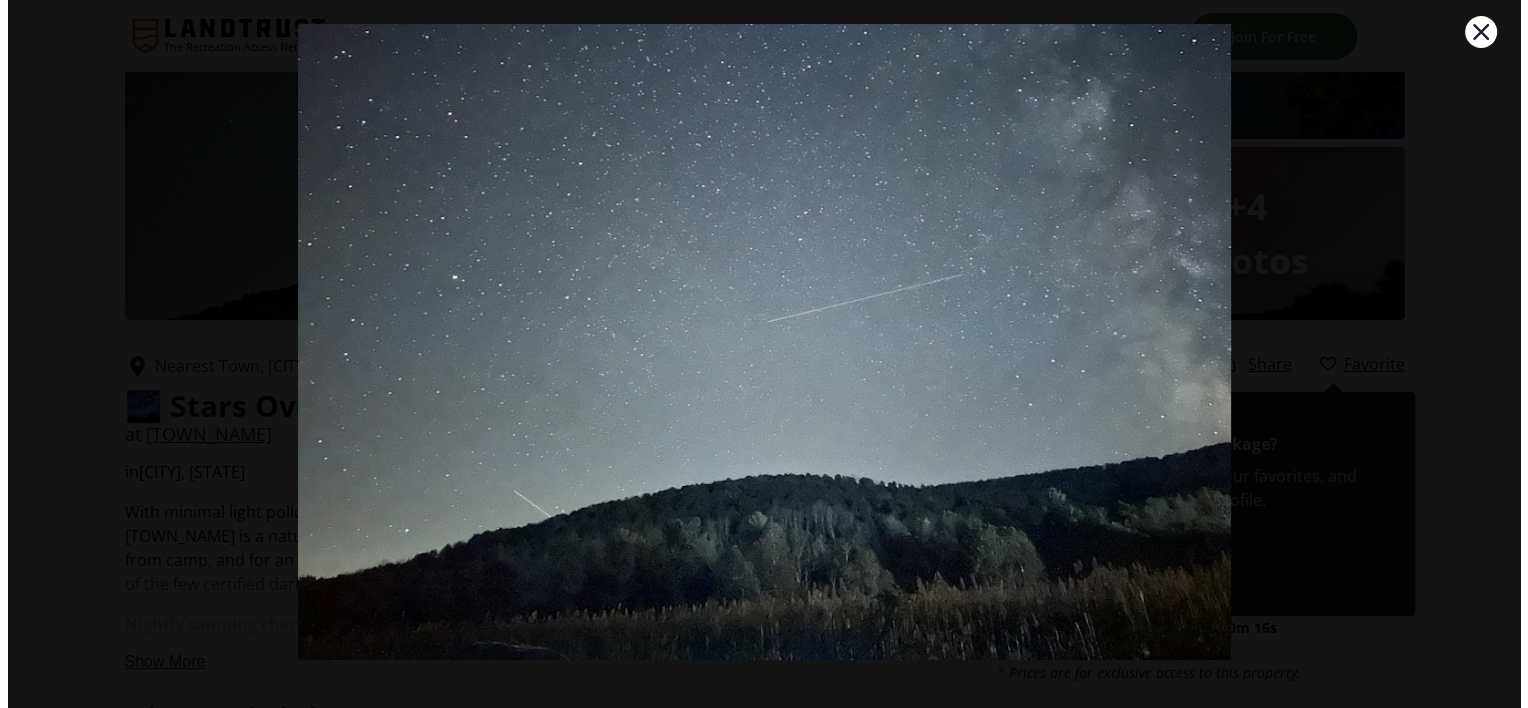 scroll, scrollTop: 0, scrollLeft: 0, axis: both 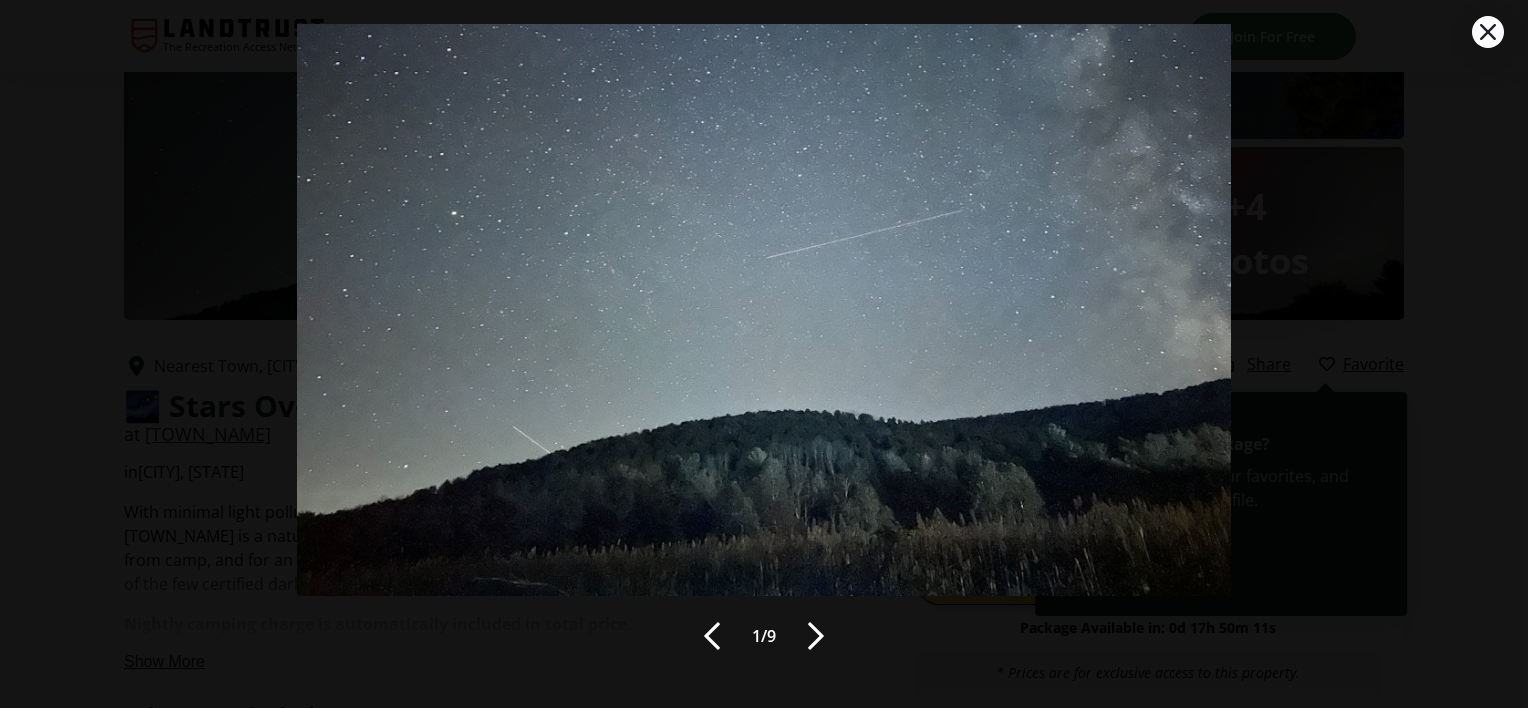 click at bounding box center (816, 636) 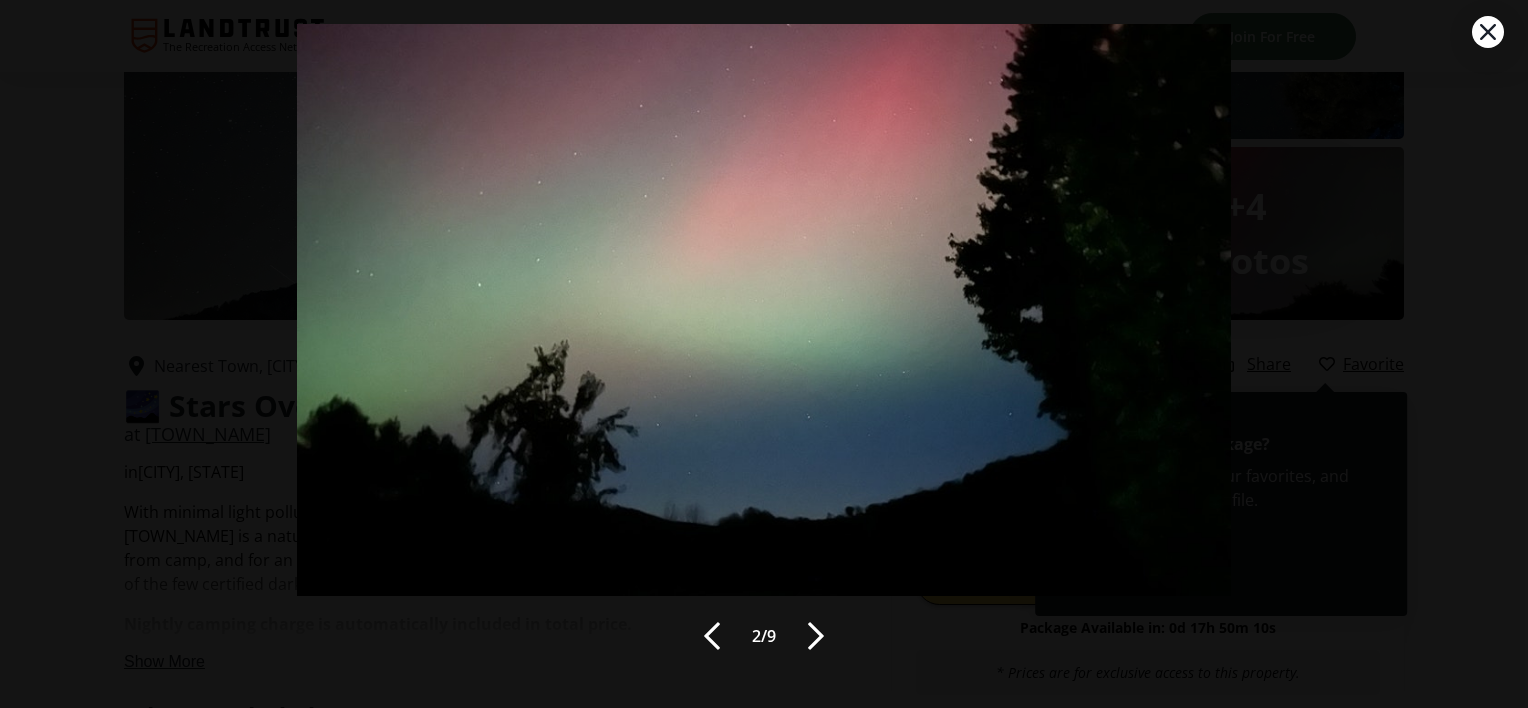 click at bounding box center (816, 636) 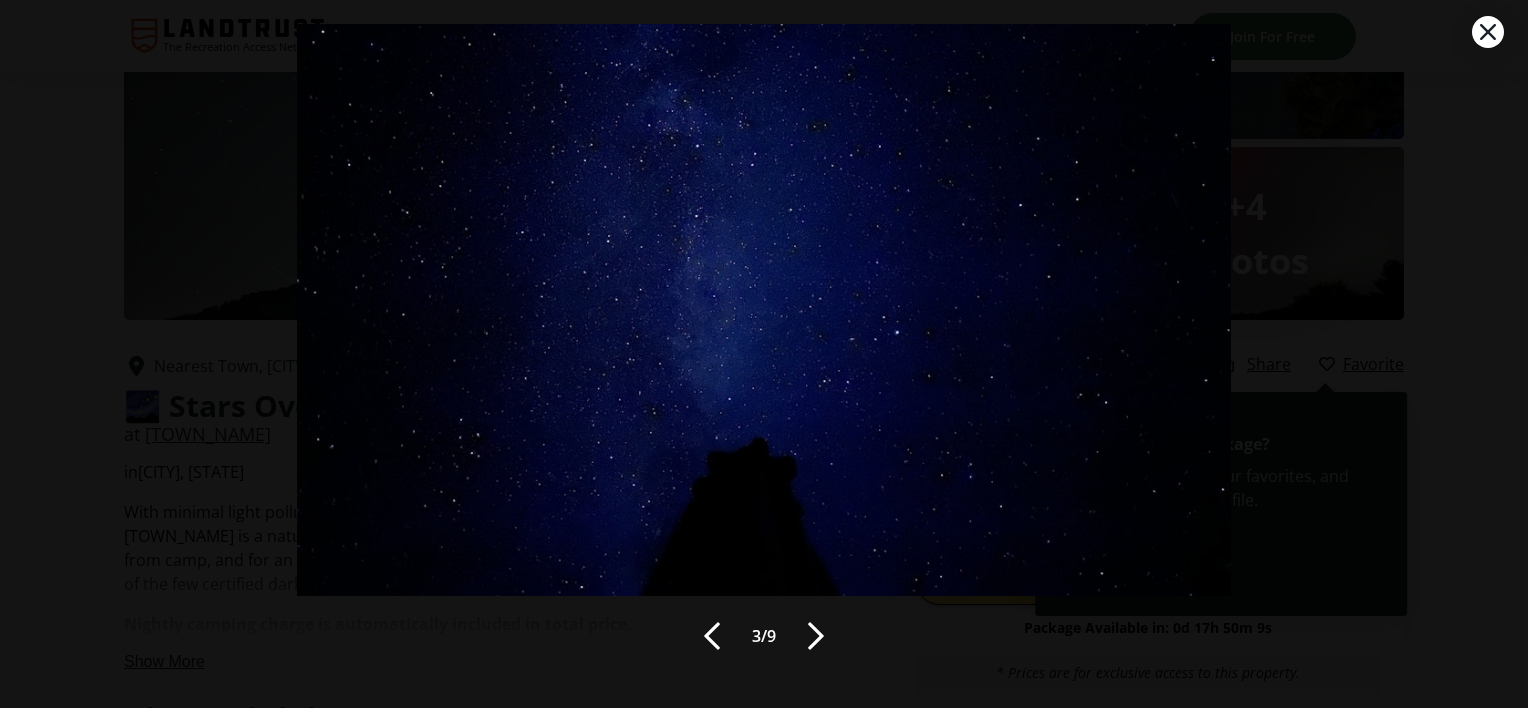 click at bounding box center (816, 636) 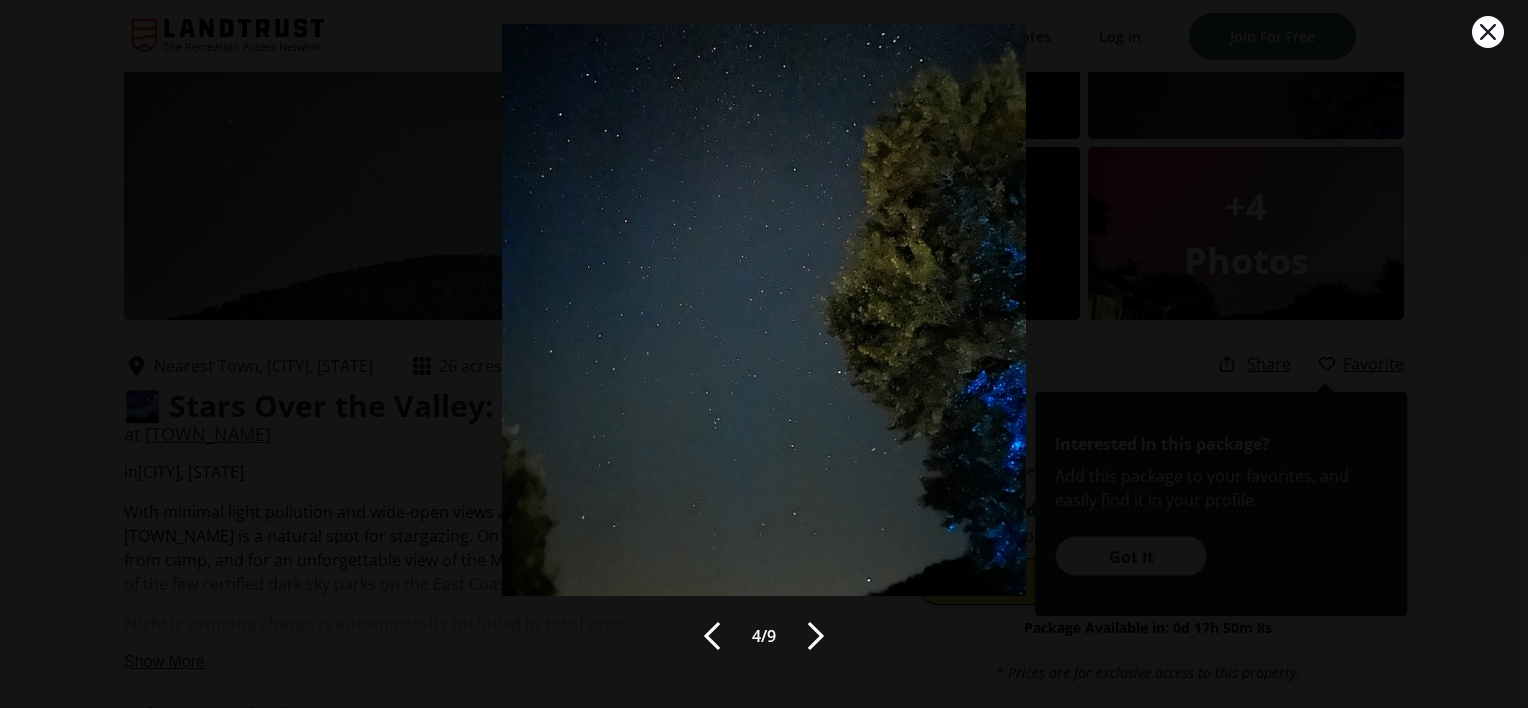 click at bounding box center (816, 636) 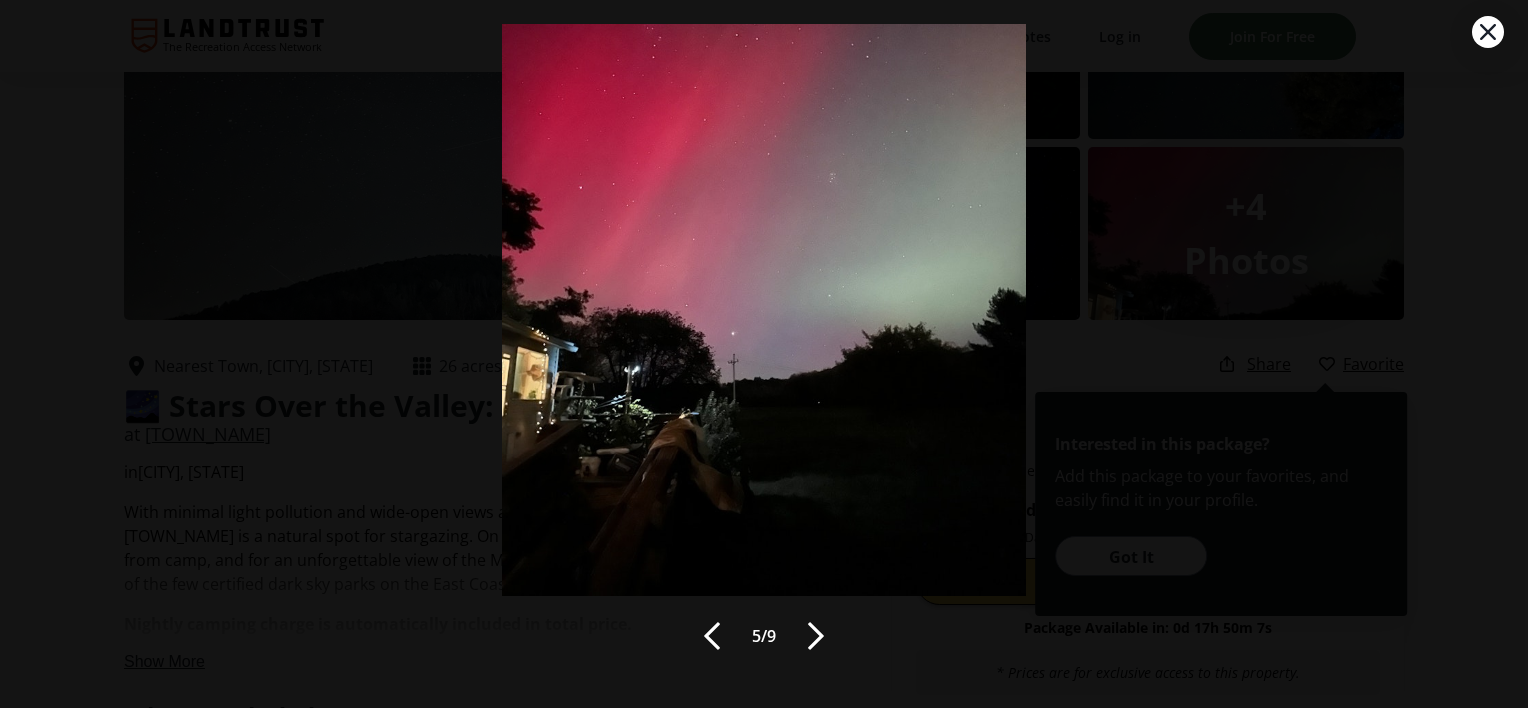 click at bounding box center (816, 636) 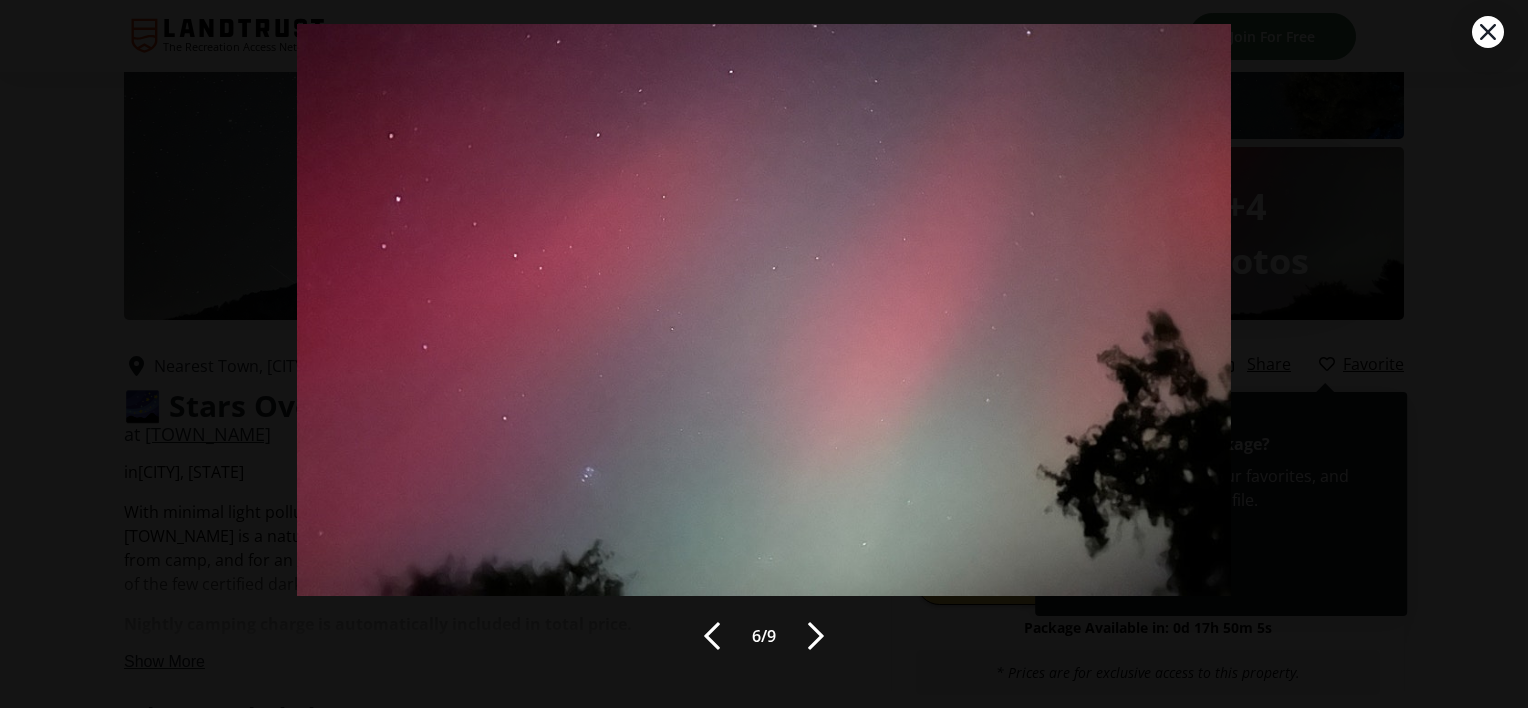 click 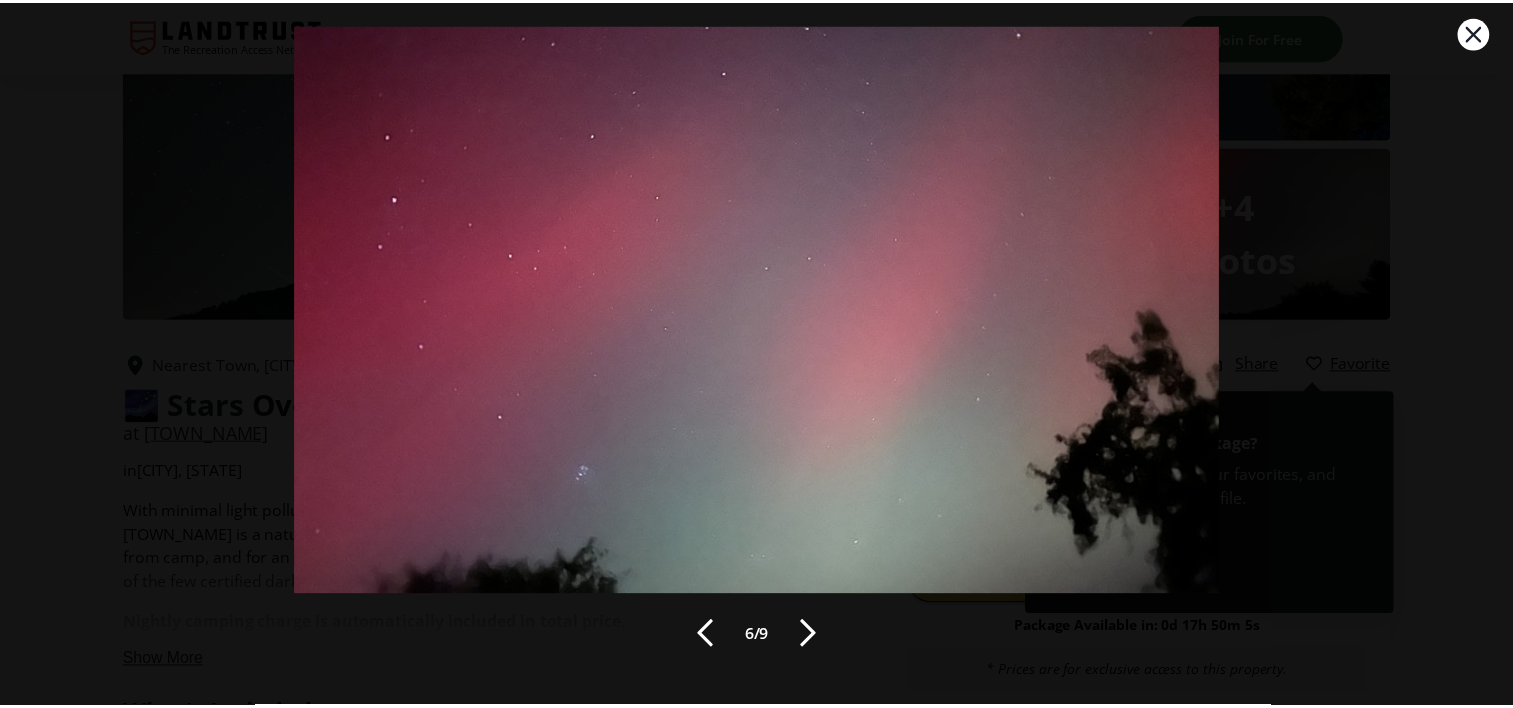 scroll, scrollTop: 200, scrollLeft: 0, axis: vertical 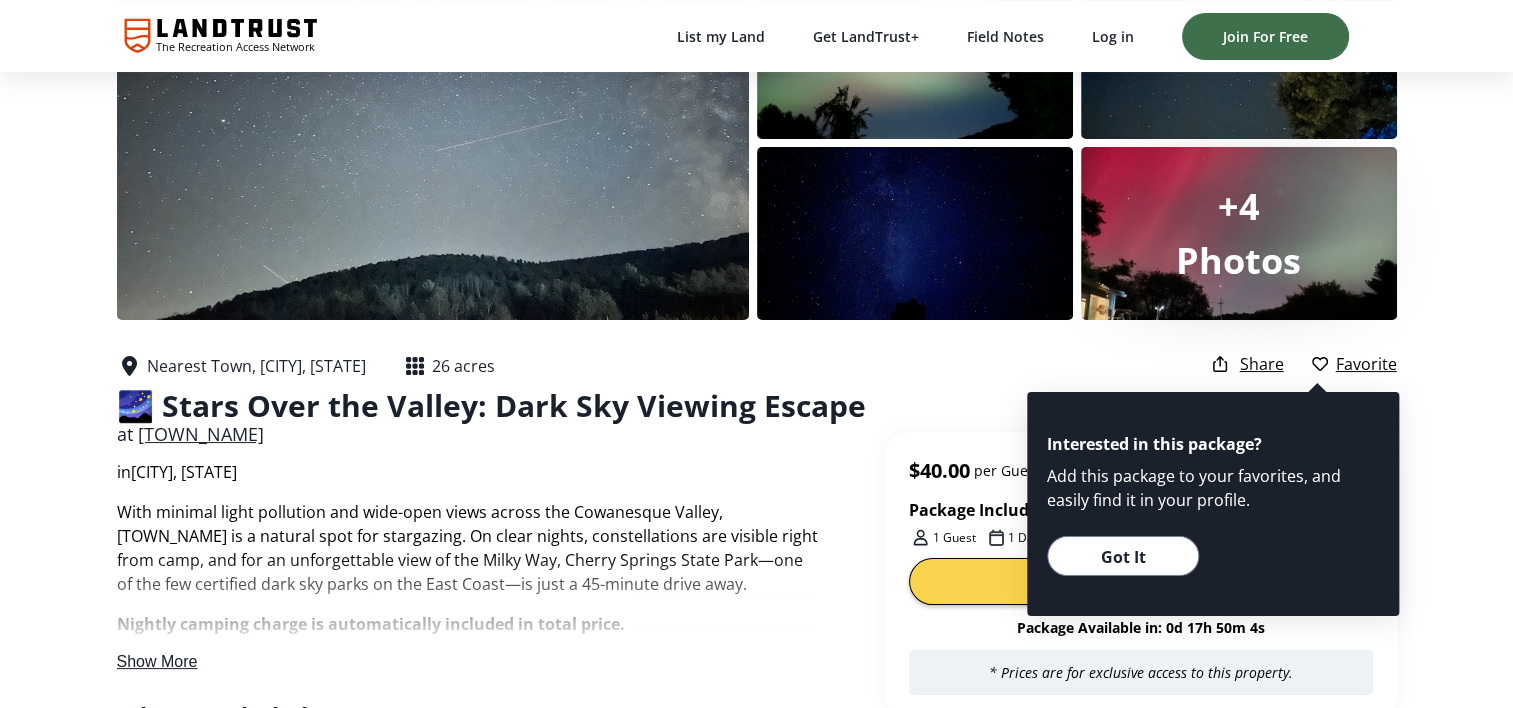 click on "$40.00 per Guest Package Includes 1 Guest 1 Day Upgrade to Get Access Now Package Available in:   0d 17h 50m 4s * Prices are for exclusive access to this property. Book Now, Pay Later with Credova Get a real-time decision on available financing options. Based on your application acceptance, you will receive a virtual debit card from Credova that you can use for this LandTrust booking. How it works Select the "Get Prequalified" button at checkout. Complete the application to receive your financing options and see what options are available for your LandTrust booking. Once you see the virtual debit card in the Credova application, complete your LandTrust booking by using the new card provided by Credova at checkout. Close Upgrade Today To Get Early Access to the newest properties and hunts. Enjoy an early access period and be the first to contact landowners and book newly listed properties before non-LandTrust+ members. Easily find new properties and hunts Be the first to book new properties Learn More" at bounding box center (1141, 1856) 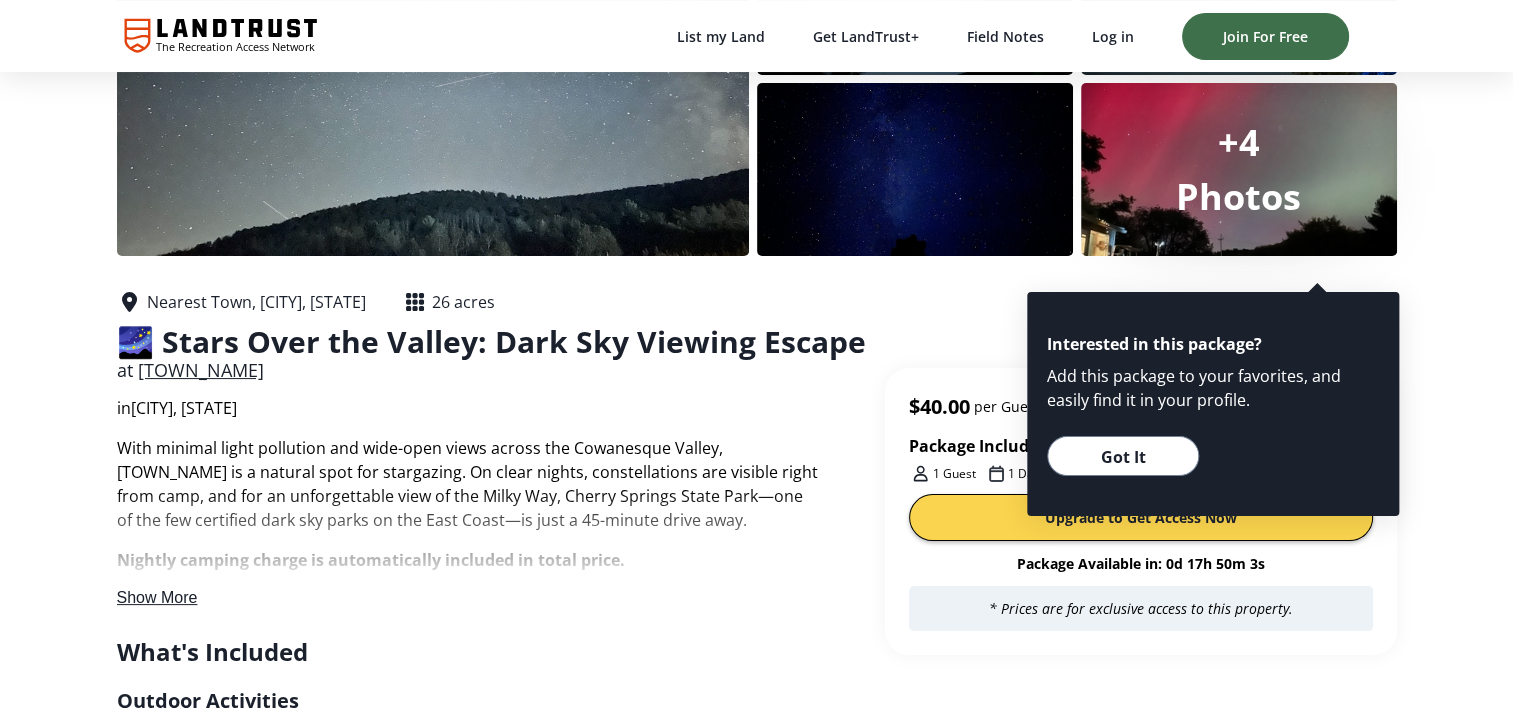 scroll, scrollTop: 300, scrollLeft: 0, axis: vertical 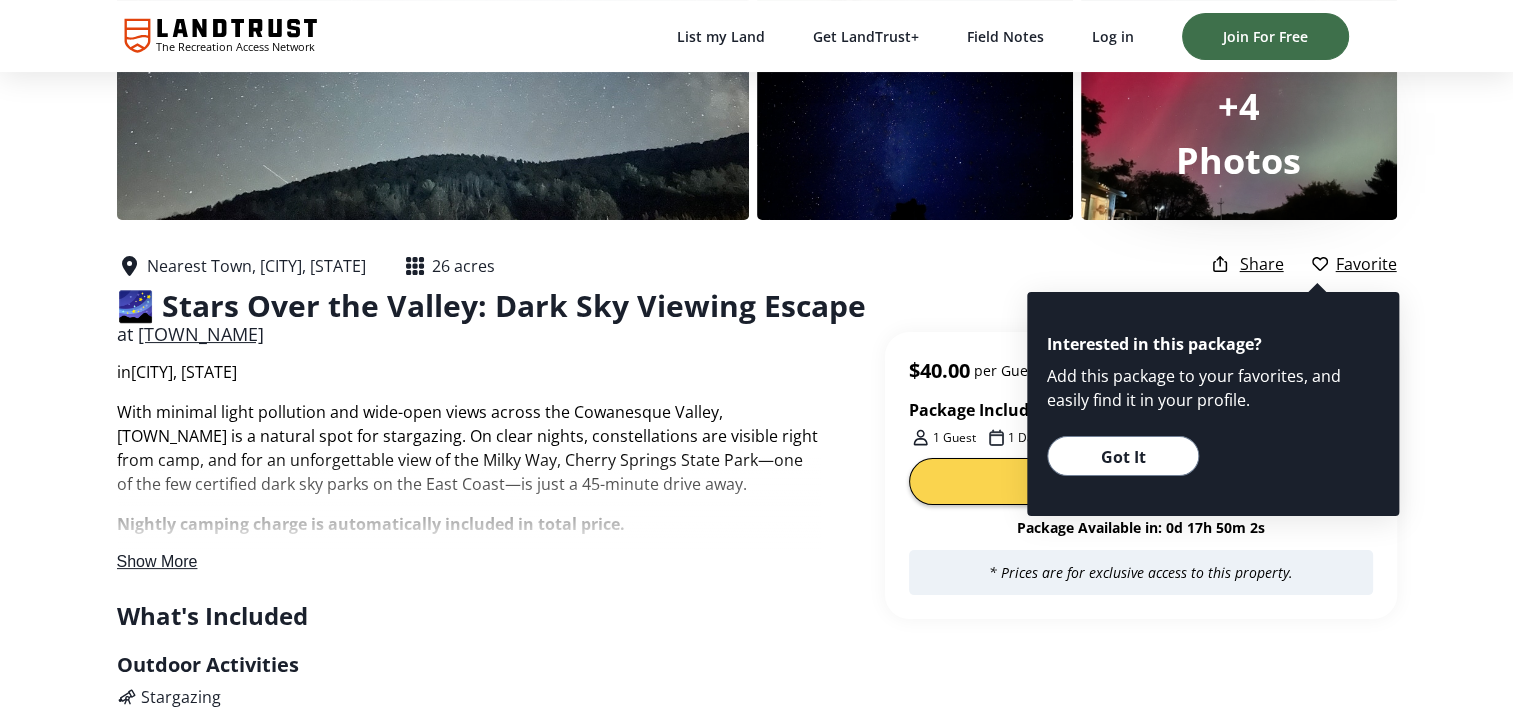 click on "Available to inquire and book in: 0d 17h 50m 2s +4 Photos Nearest Town, Westfield, Pennsylvania  26 acres 🌌 Stars Over the Valley: Dark Sky Viewing Escape at   McCormick Acres in  Westfield, PA Package Includes 1 Guest 1 Day Share Favorite" at bounding box center (756, 86) 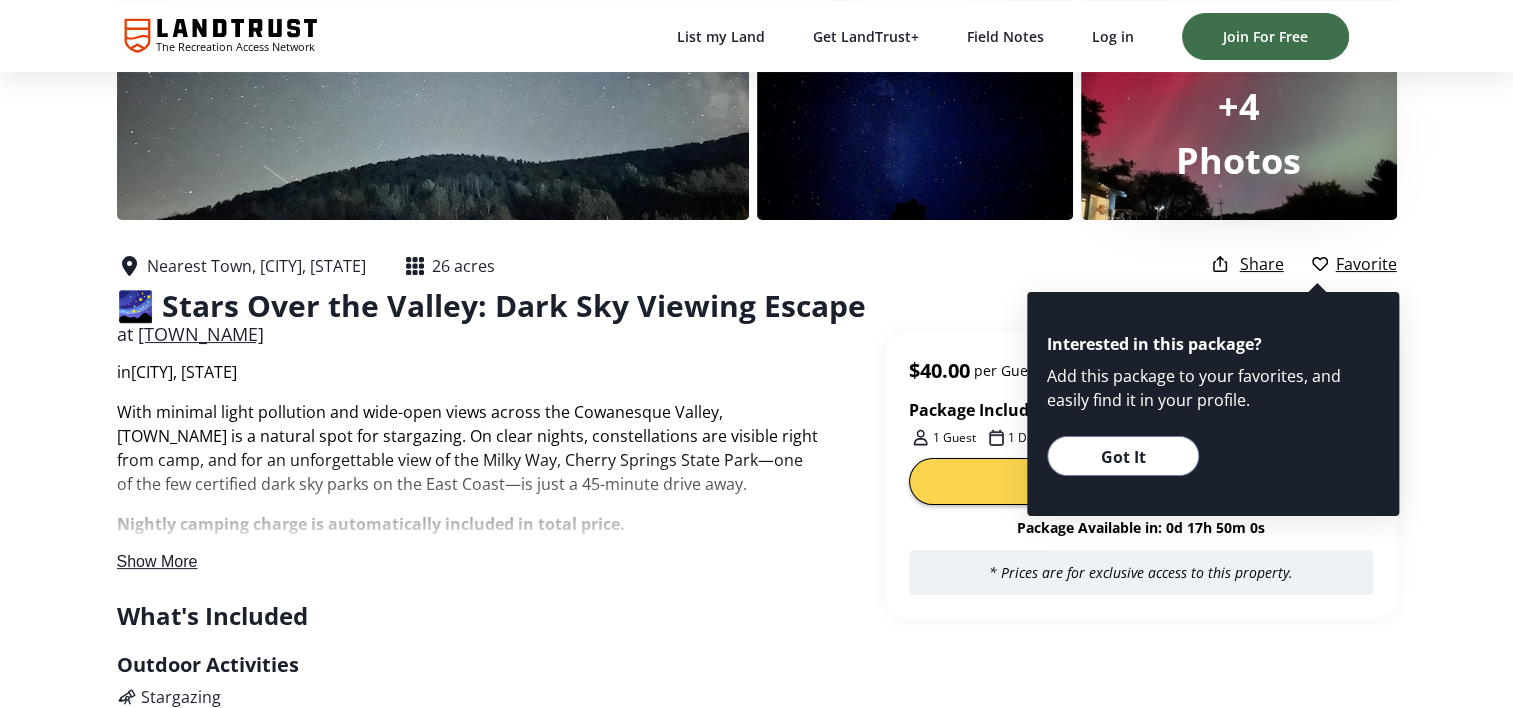 click on "With minimal light pollution and wide-open views across the Cowanesque Valley, McCormick Acres is a natural spot for stargazing. On clear nights, constellations are visible right from camp, and for an unforgettable view of the Milky Way, Cherry Springs State Park—one of the few certified dark sky parks on the East Coast—is just a 45-minute drive away.
Nightly camping charge is automatically included in total price.
The landscape supports more than just scenery. From field to riverbank, the farm is alive with birdsong, flowing water, and natural discovery. Visitors are welcome to pitch a tent or bring a small pull-behind camper, making it an ideal basecamp for adventures into the surrounding wilds. You're just 15 minutes from public hunting grounds and 30 minutes from the hiking trails and overlooks of the Pennsylvania Grand Canyon. McCormick Acres offers space to slow down and explore the outdoors at your own pace.
Show More Package Details
What's Included Outdoor Activities Stargazing SM :" at bounding box center [501, 1848] 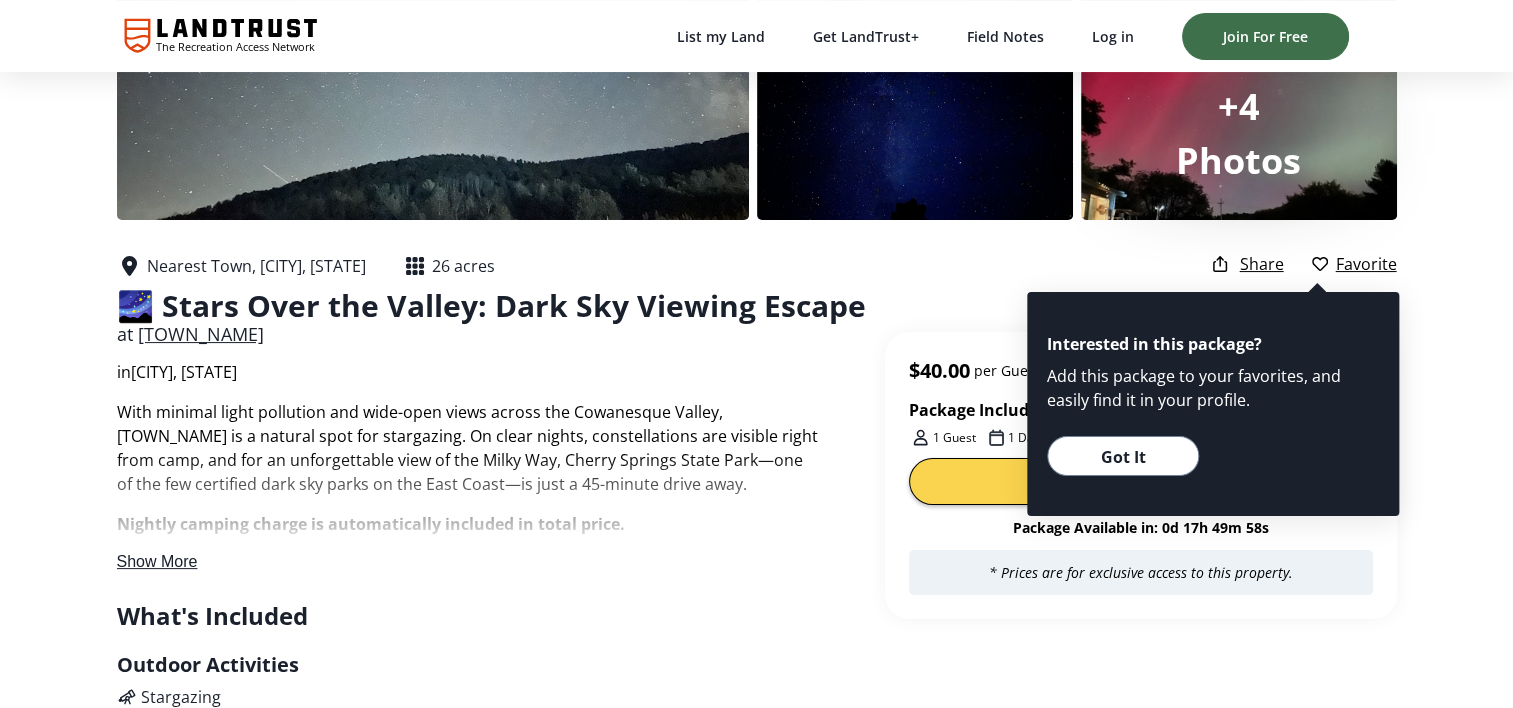 click on "Got It" at bounding box center [1123, 457] 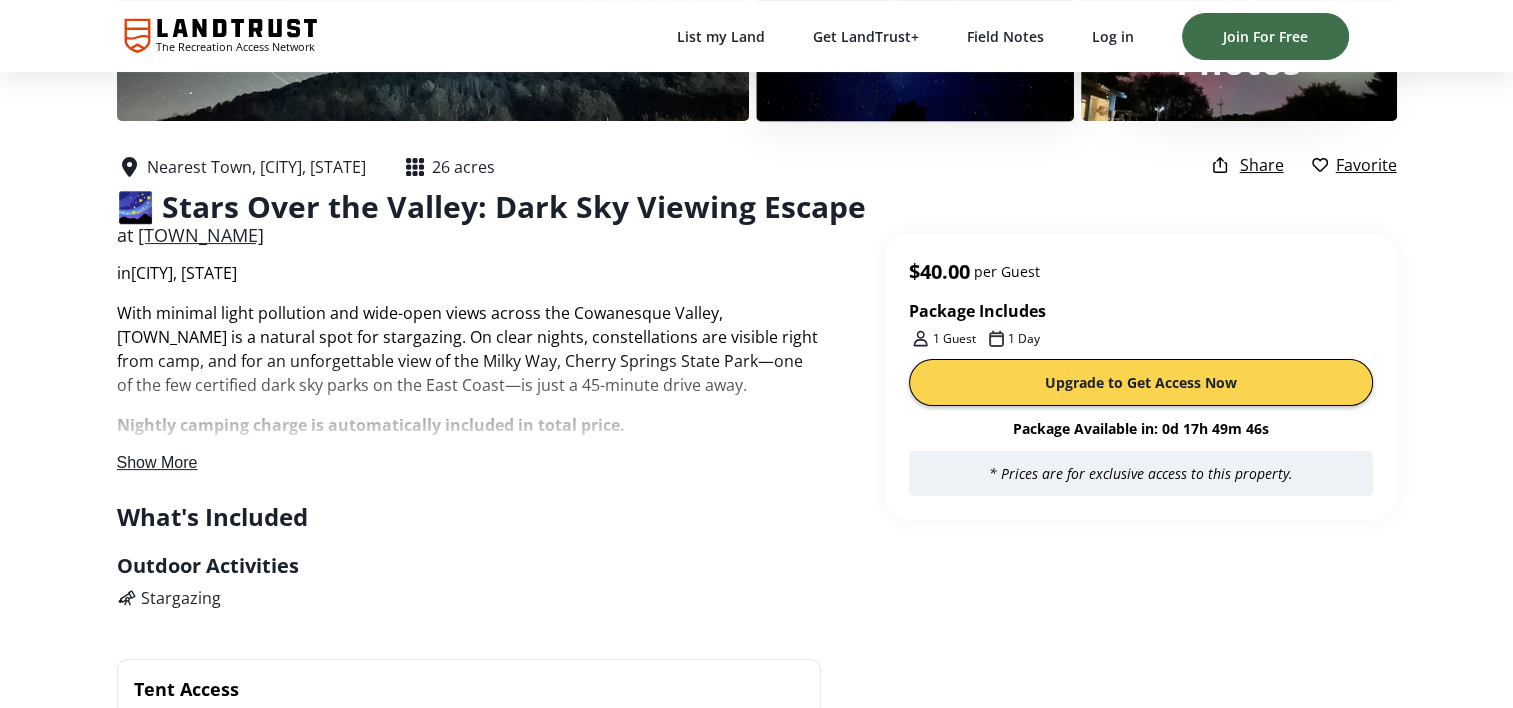 scroll, scrollTop: 400, scrollLeft: 0, axis: vertical 